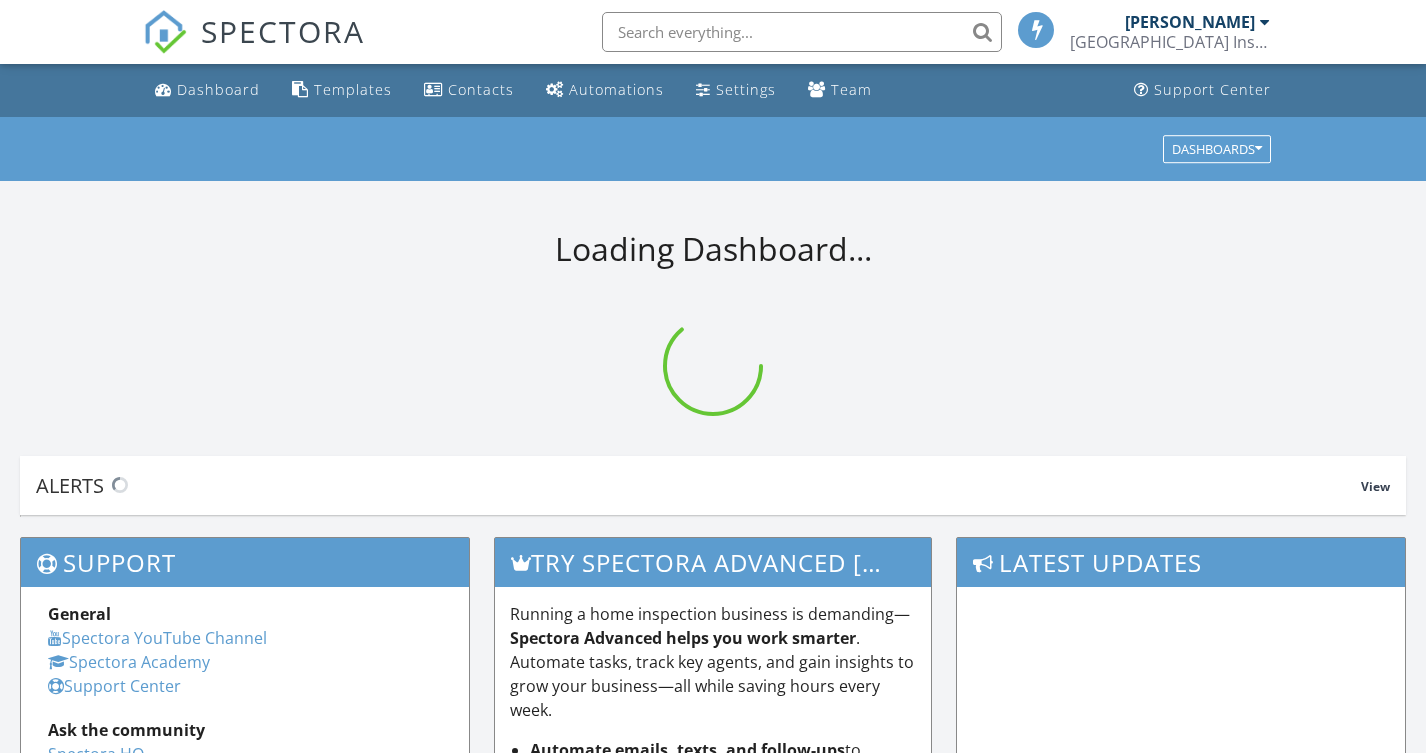 scroll, scrollTop: 0, scrollLeft: 0, axis: both 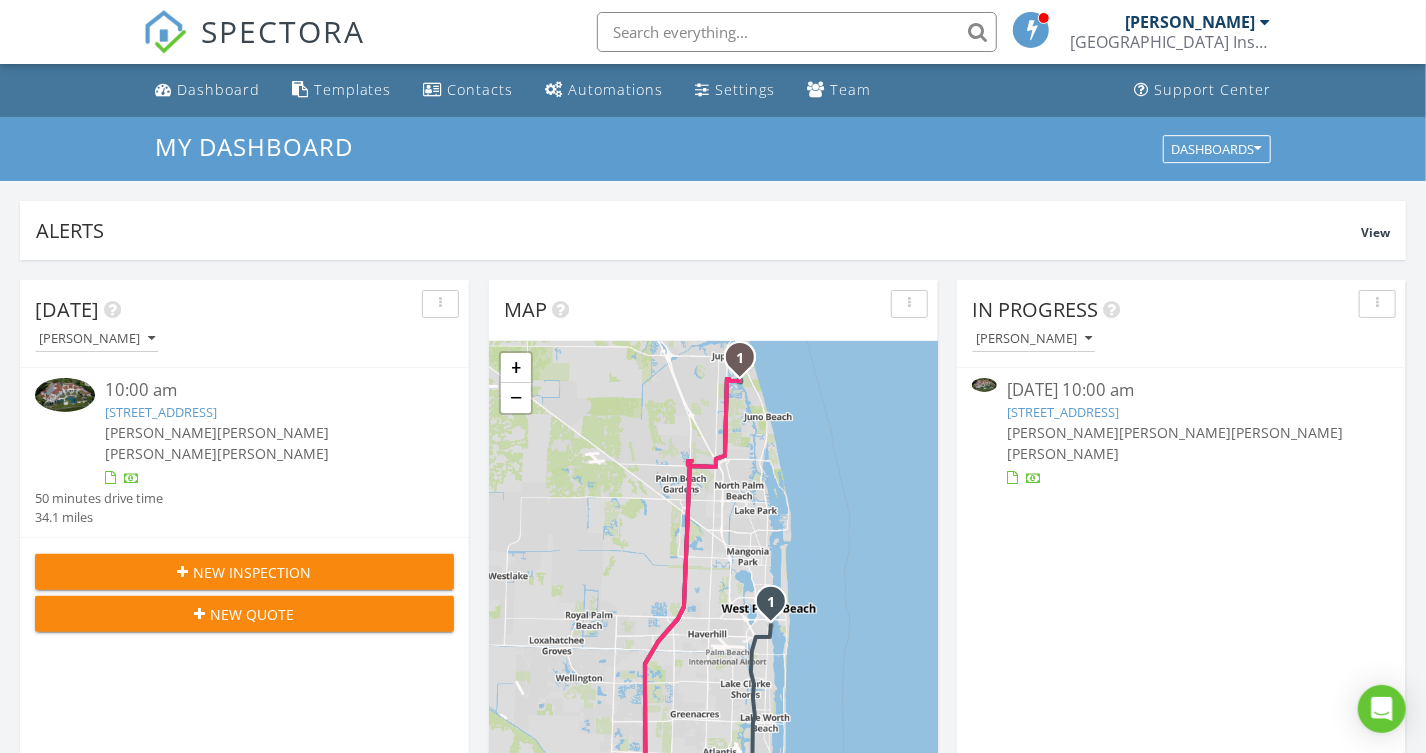 click at bounding box center (797, 32) 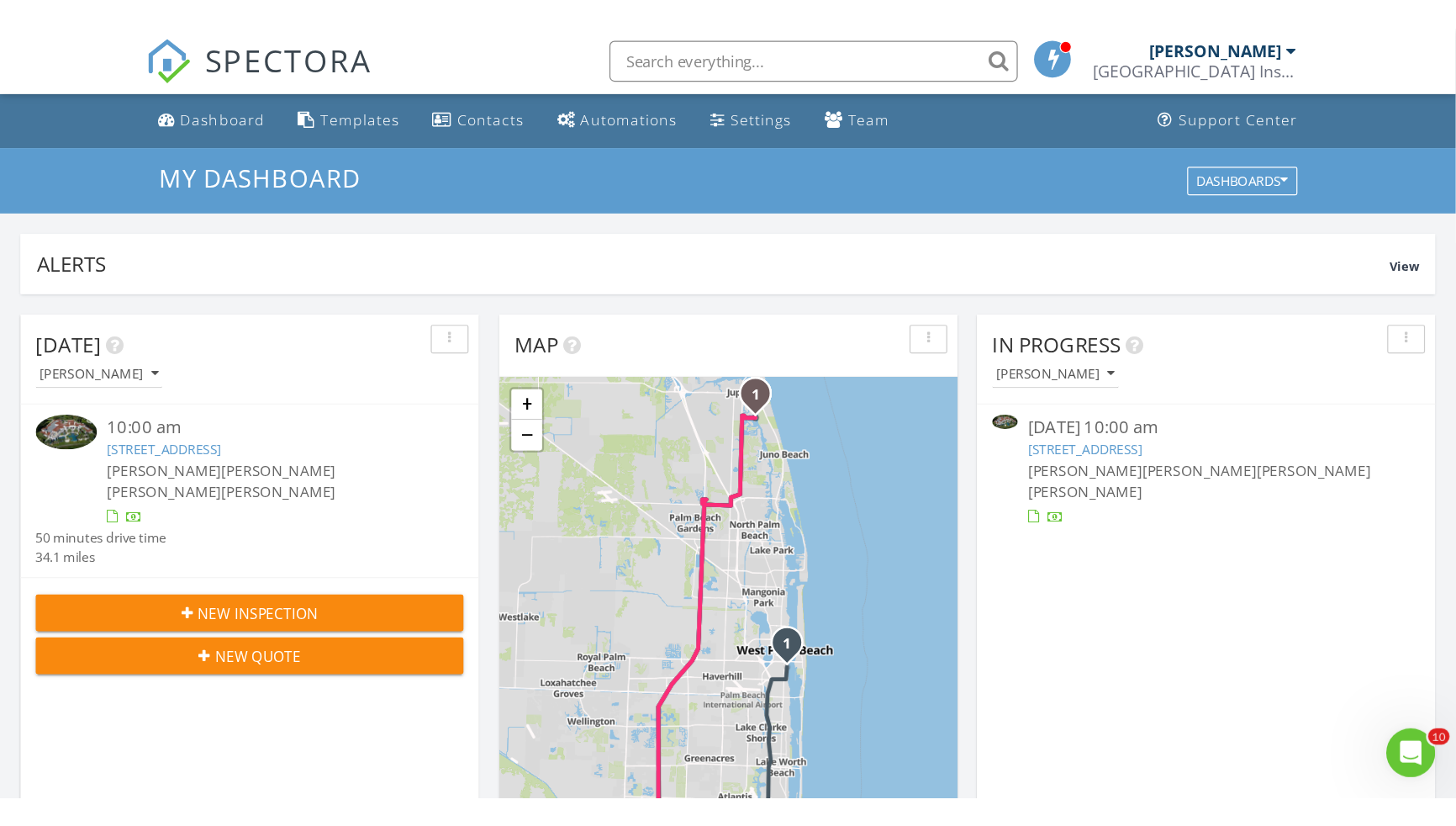 scroll, scrollTop: 0, scrollLeft: 0, axis: both 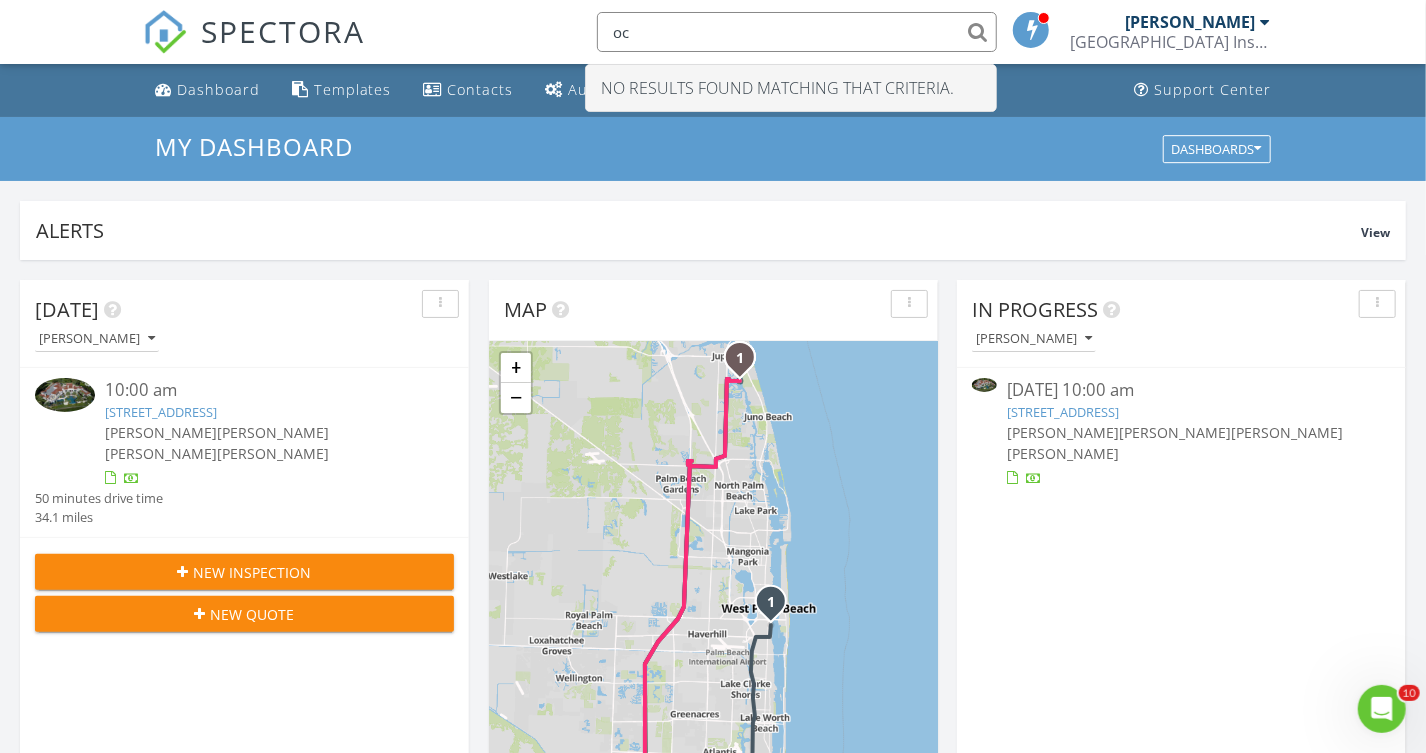 type on "o" 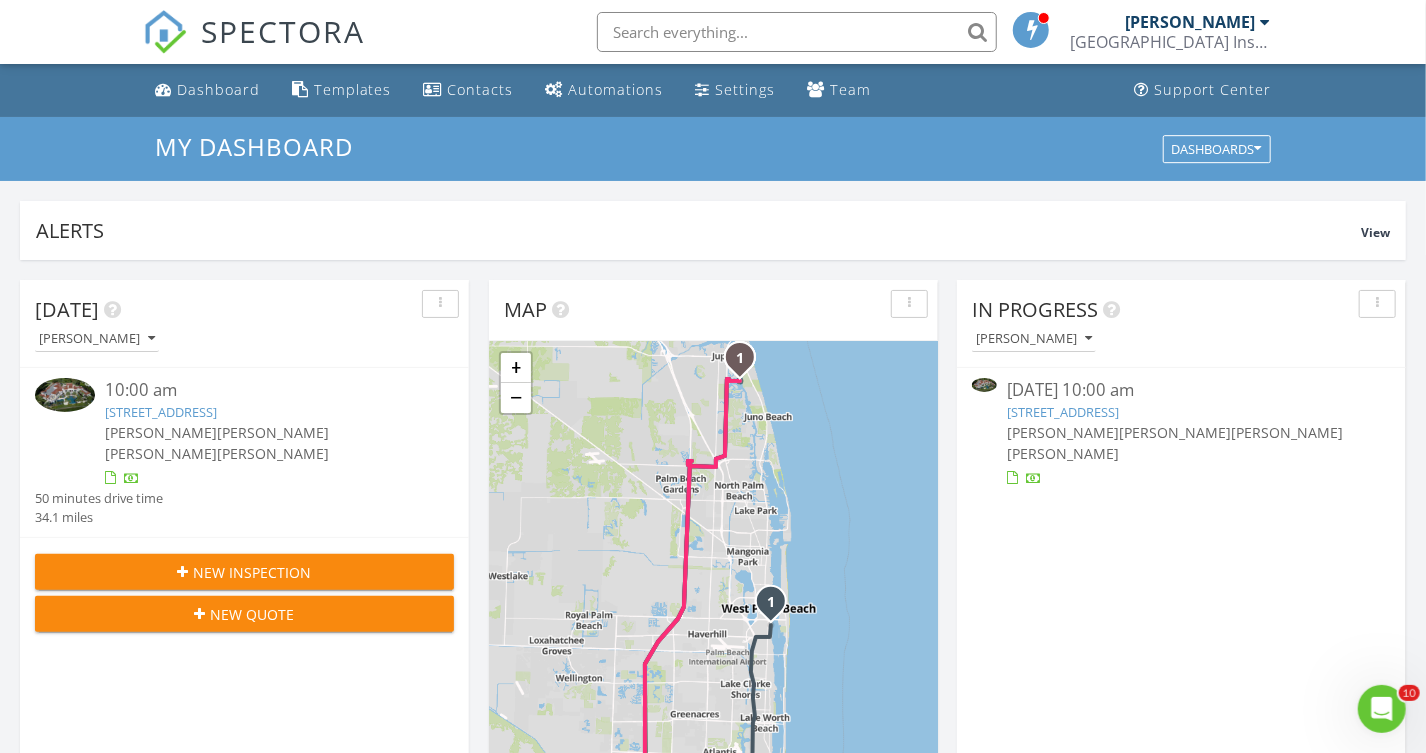 click at bounding box center [797, 32] 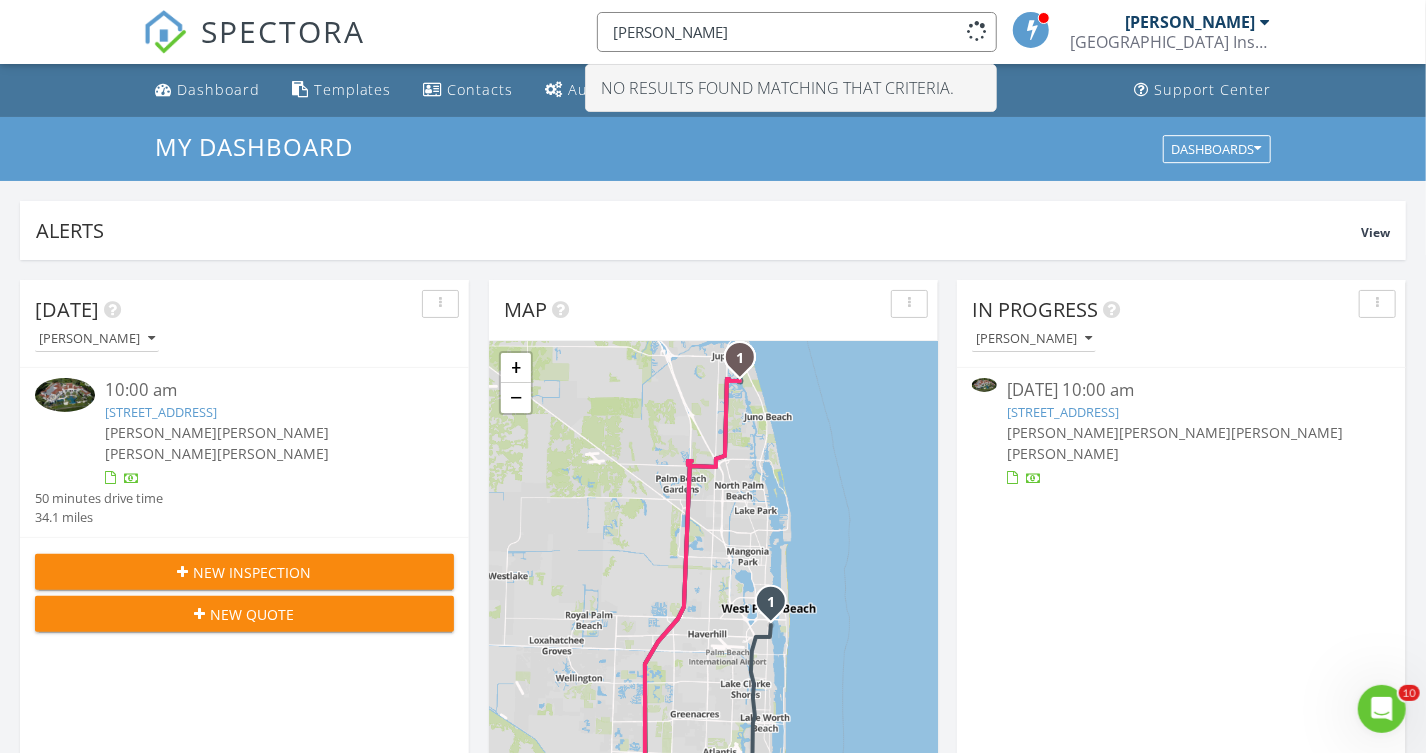 click on "o'connel" at bounding box center [797, 32] 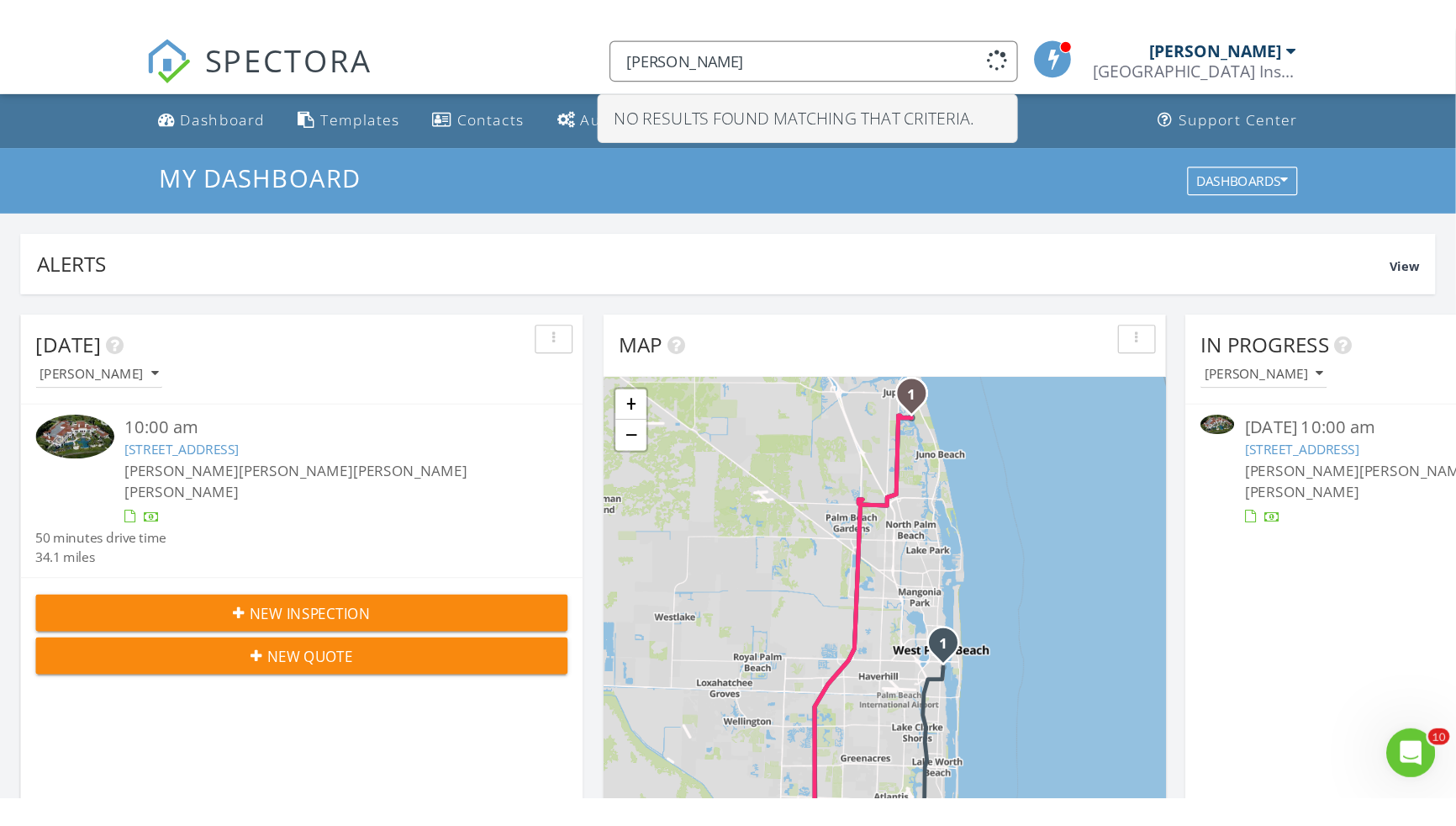 scroll, scrollTop: 8, scrollLeft: 8, axis: both 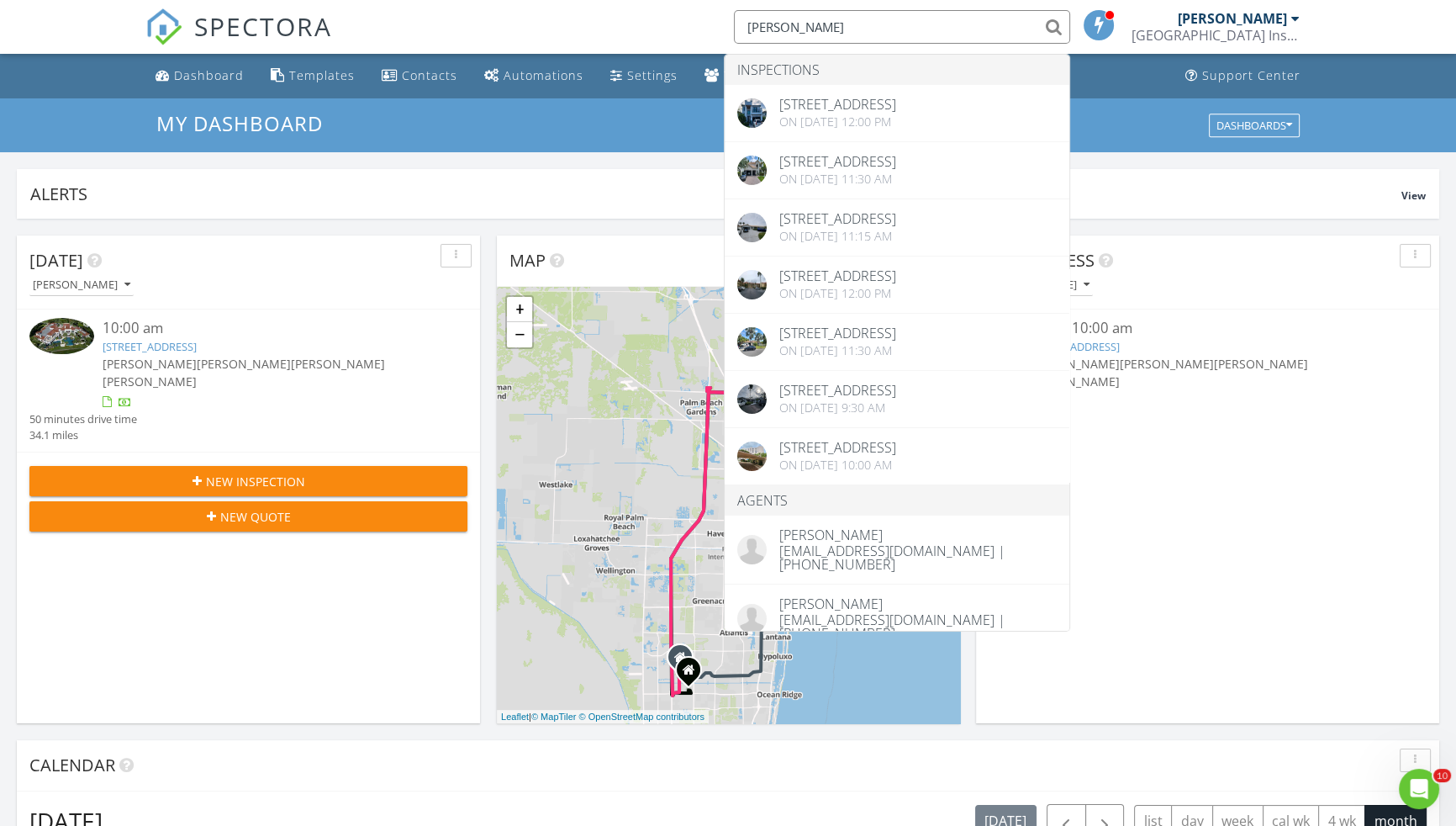 type on "o'connel" 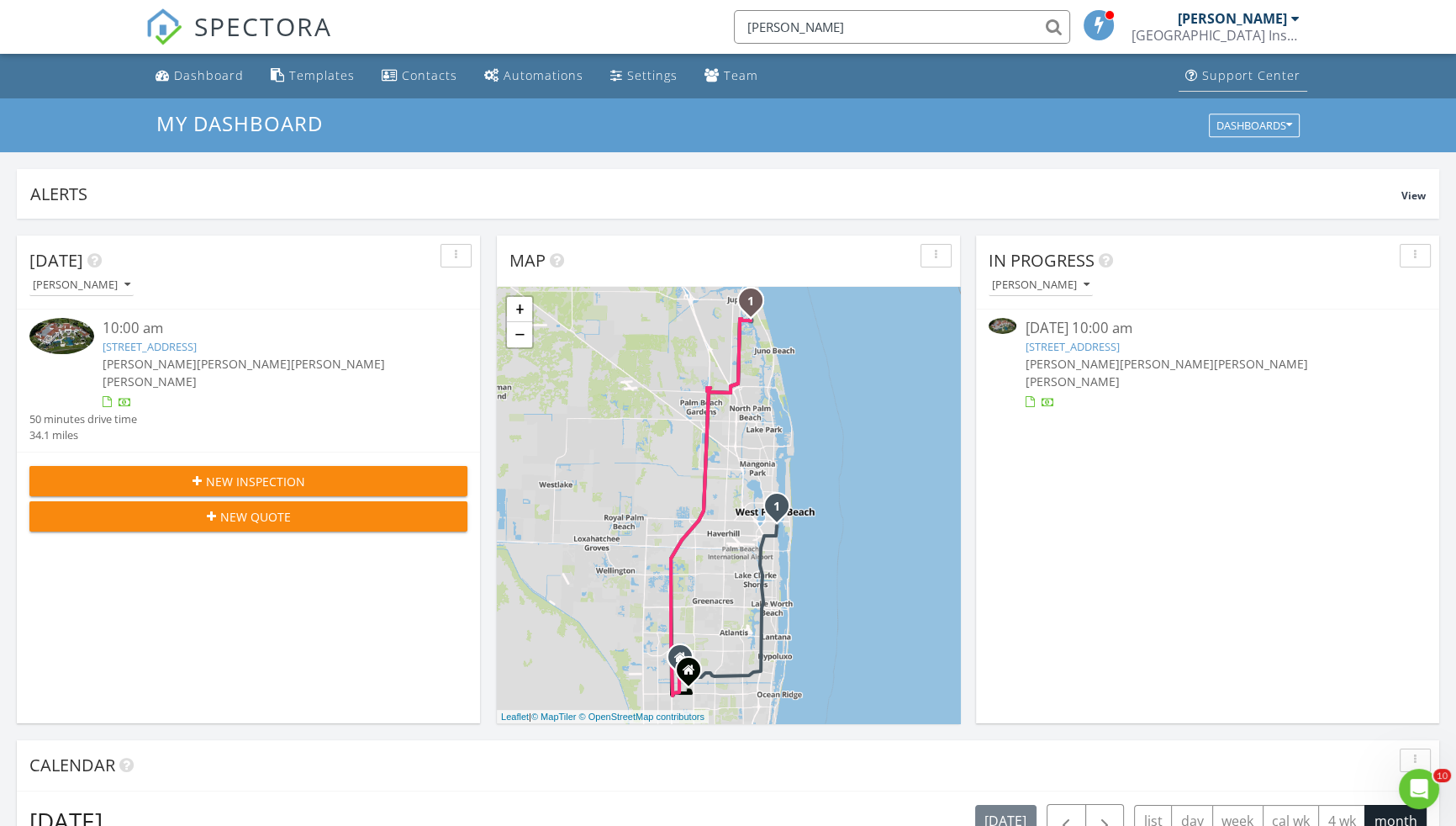 drag, startPoint x: 1375, startPoint y: 19, endPoint x: 1299, endPoint y: 87, distance: 101.98039 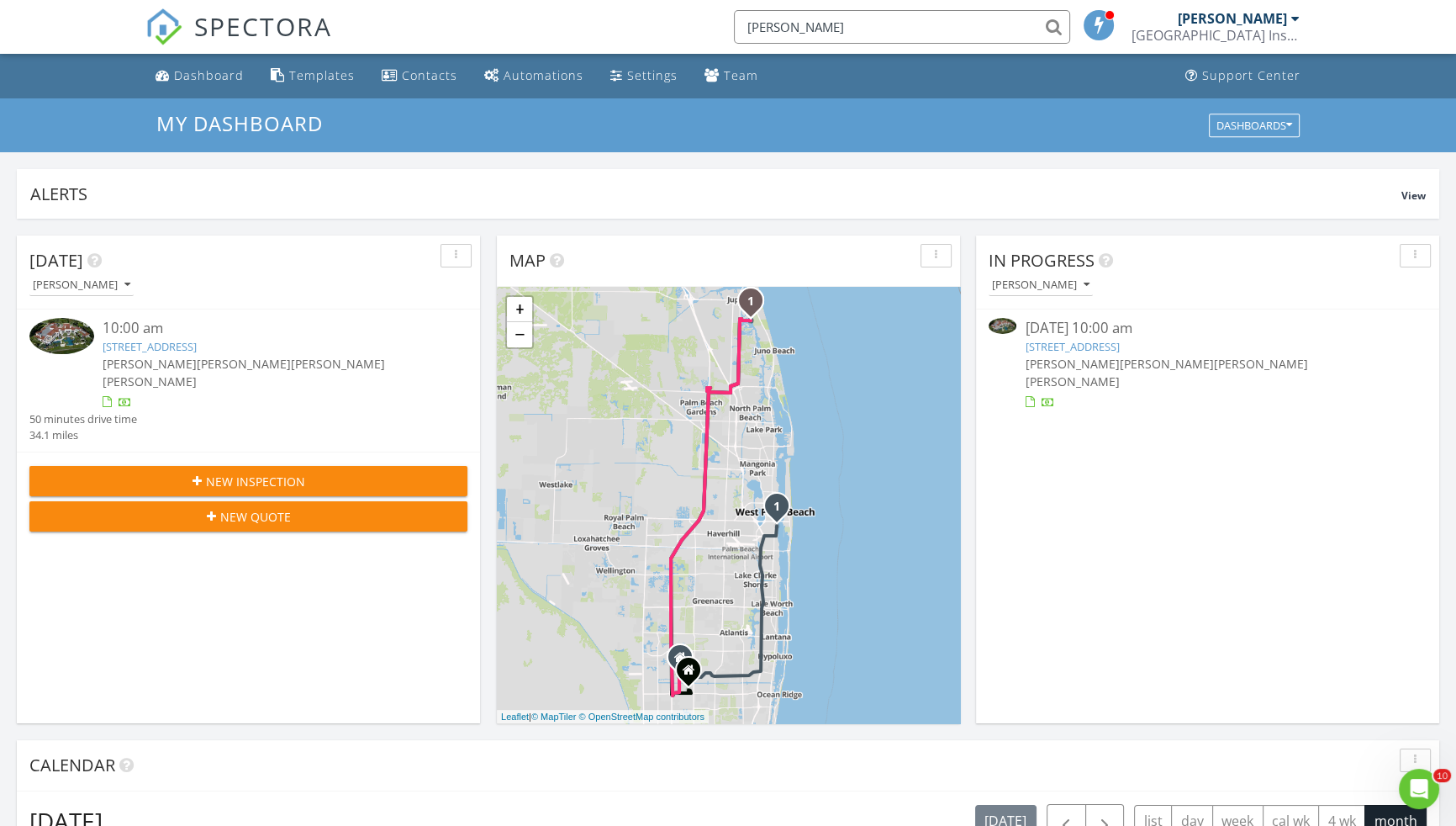 drag, startPoint x: 1005, startPoint y: 8, endPoint x: 1321, endPoint y: 8, distance: 316 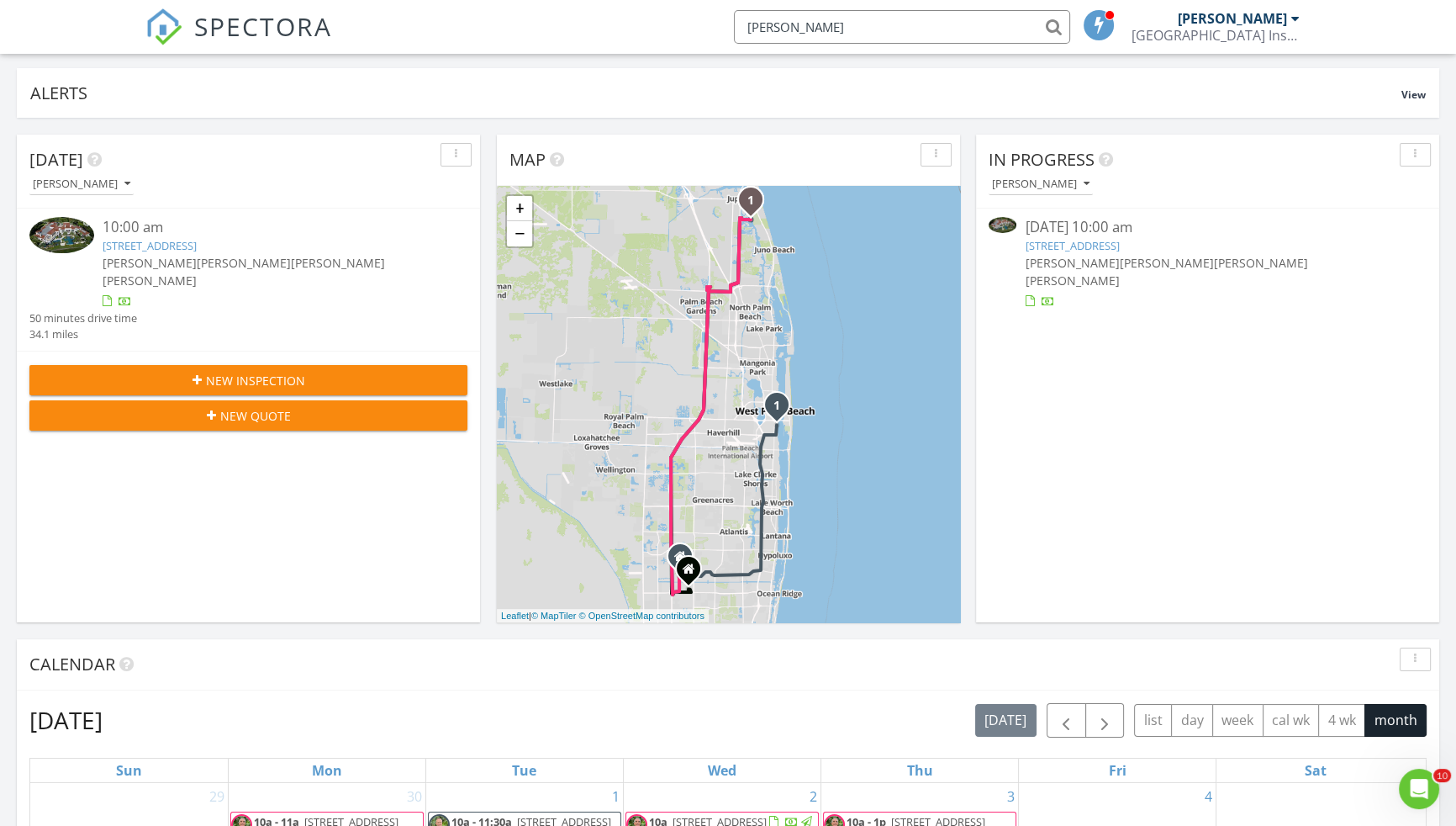 scroll, scrollTop: 0, scrollLeft: 0, axis: both 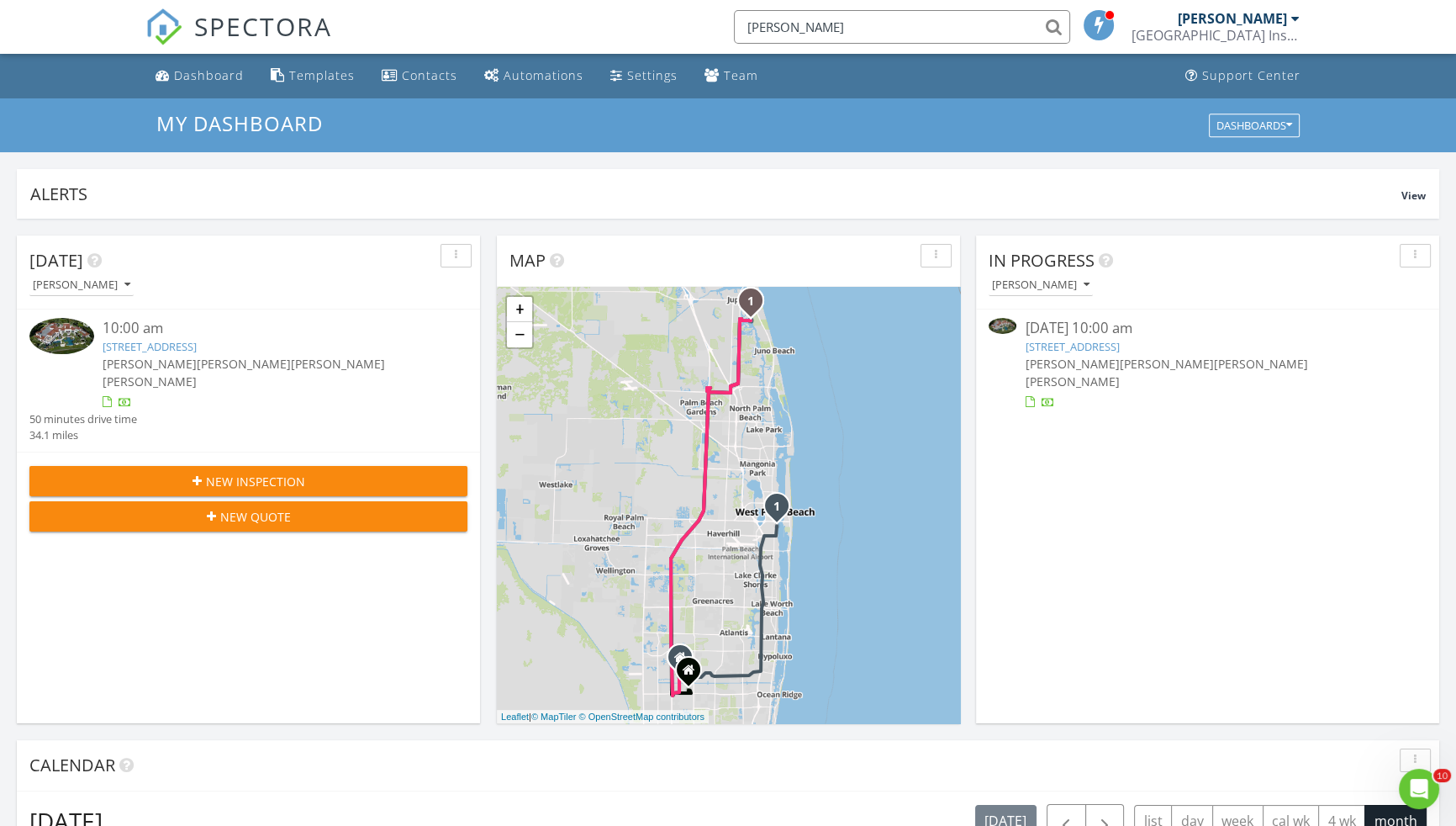 click on "SPECTORA
o'connel
Joey Caballero
5th Avenue Building Inspections, Inc.
Role:
Inspector
Change Role
Dashboard
New Inspection
Inspections
Calendar
Template Editor
Contacts
Automations
Team
Metrics
Payments
Data Exports
Billing
Reporting
Advanced
Settings
What's New
Sign Out" at bounding box center [728, 27] 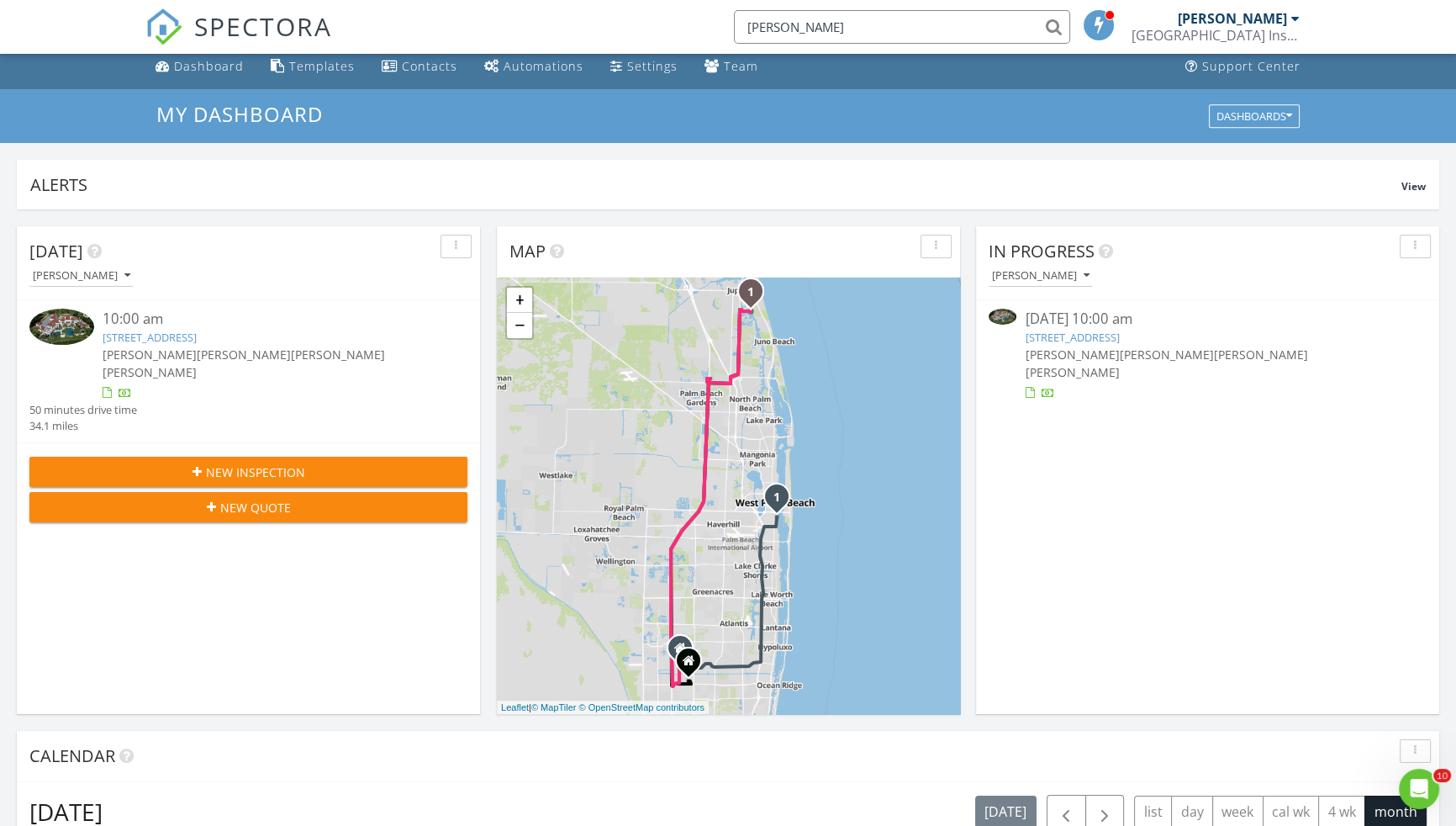 scroll, scrollTop: 76, scrollLeft: 0, axis: vertical 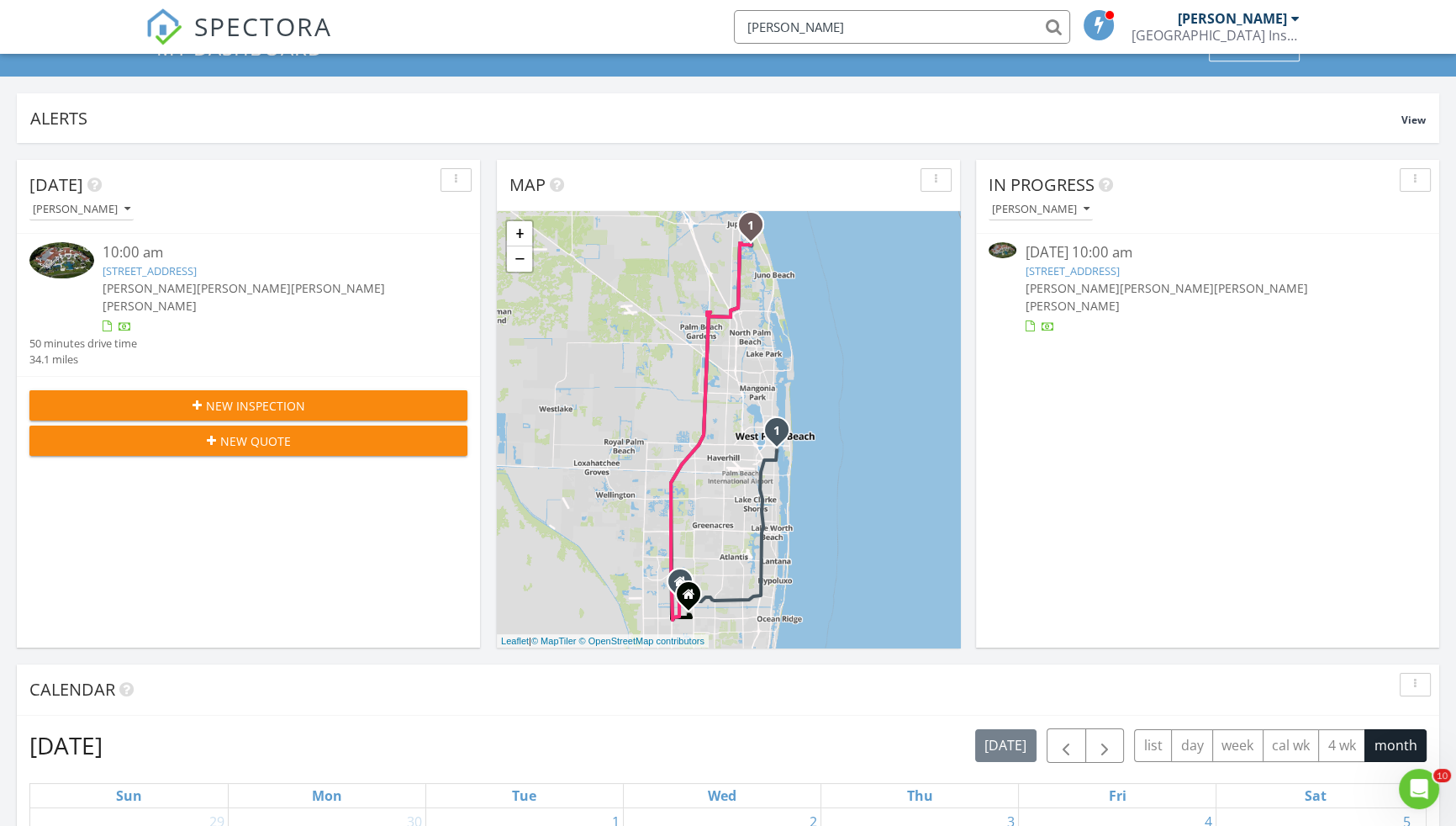 click at bounding box center [1295, 19] 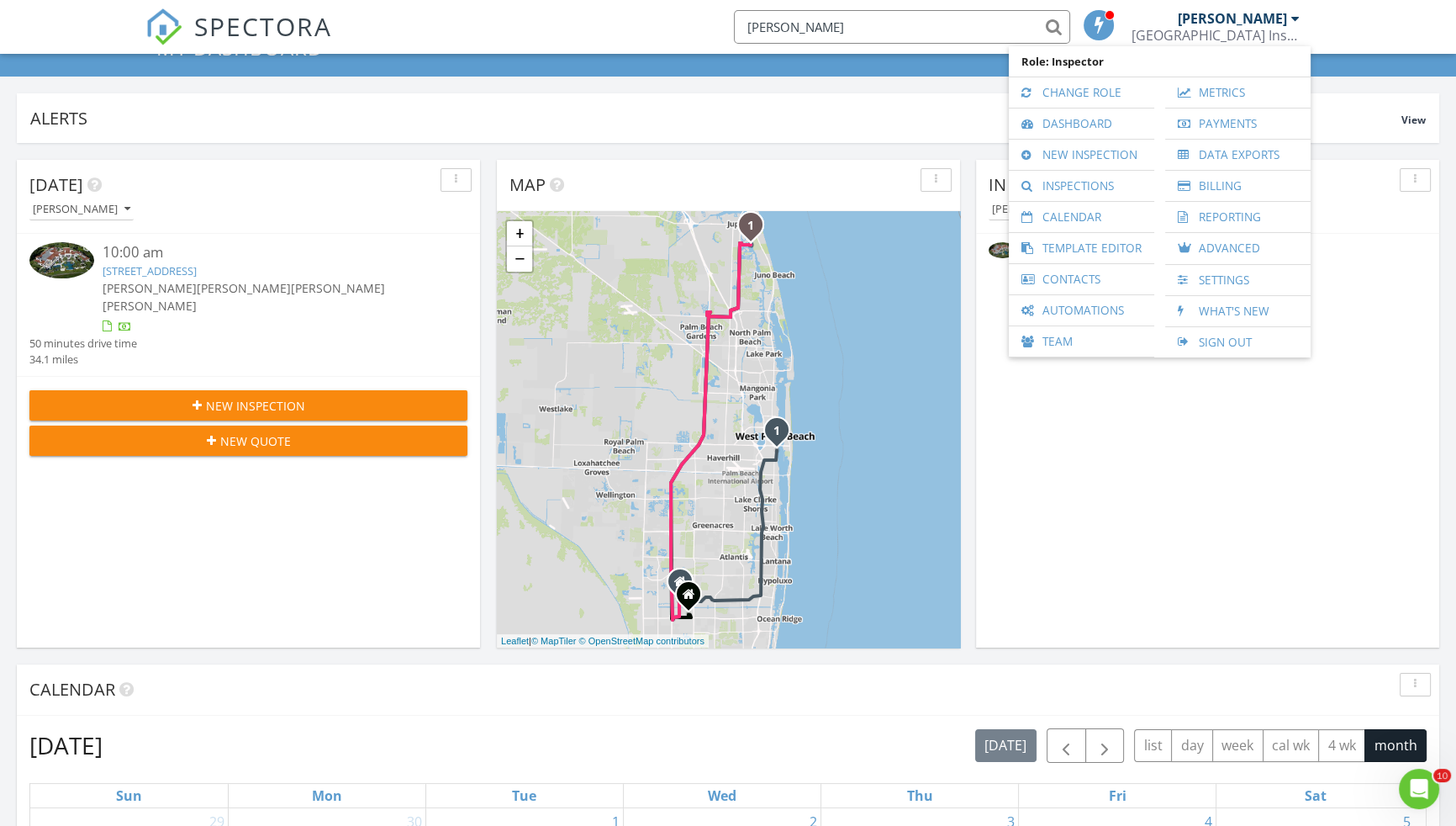 click on "SPECTORA
o'connel
Joey Caballero
5th Avenue Building Inspections, Inc.
Role:
Inspector
Change Role
Dashboard
New Inspection
Inspections
Calendar
Template Editor
Contacts
Automations
Team
Metrics
Payments
Data Exports
Billing
Reporting
Advanced
Settings
What's New
Sign Out" at bounding box center [728, 27] 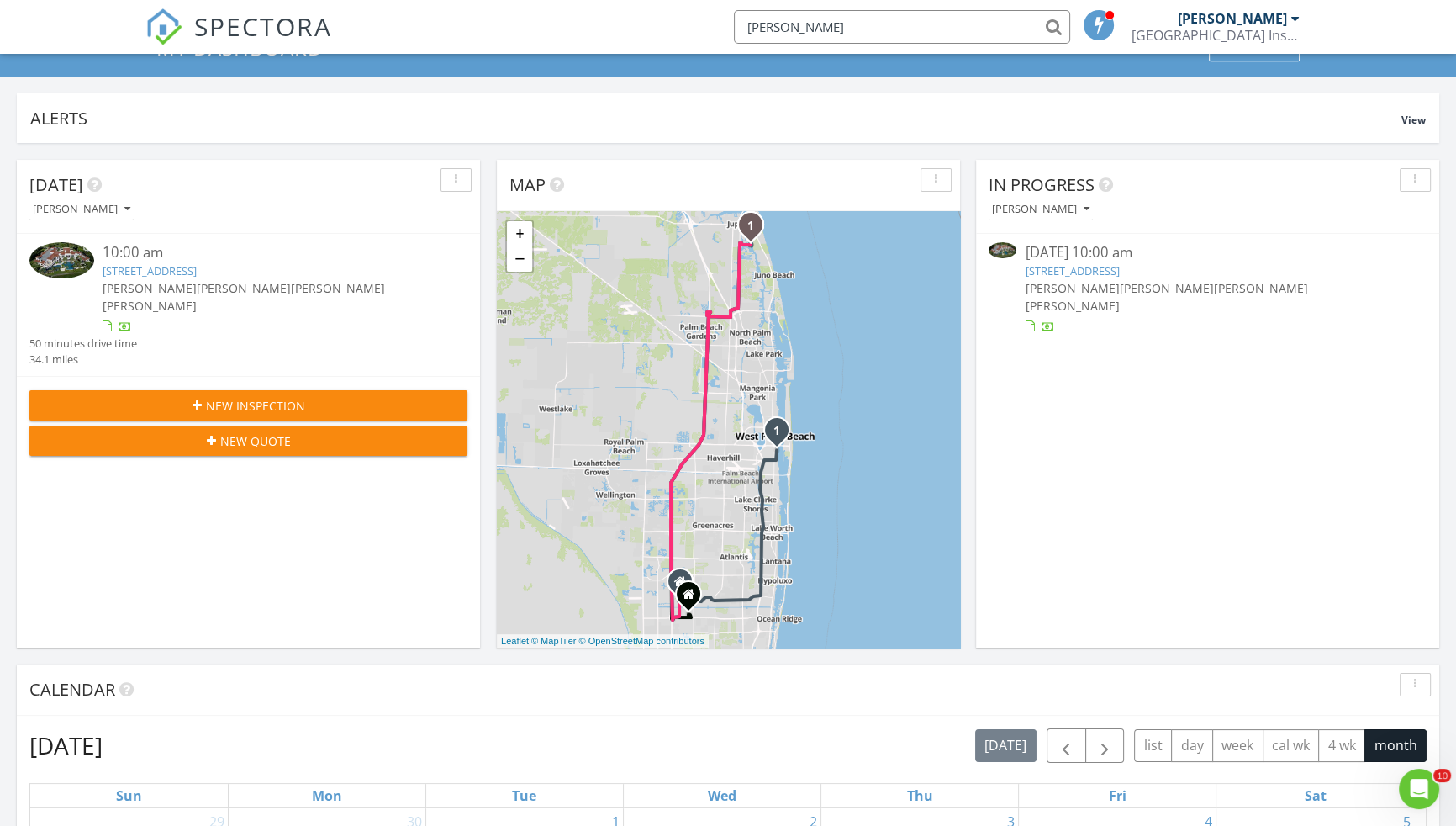 click on "SPECTORA
o'connel
Joey Caballero
5th Avenue Building Inspections, Inc.
Role:
Inspector
Change Role
Dashboard
New Inspection
Inspections
Calendar
Template Editor
Contacts
Automations
Team
Metrics
Payments
Data Exports
Billing
Reporting
Advanced
Settings
What's New
Sign Out" at bounding box center (728, 27) 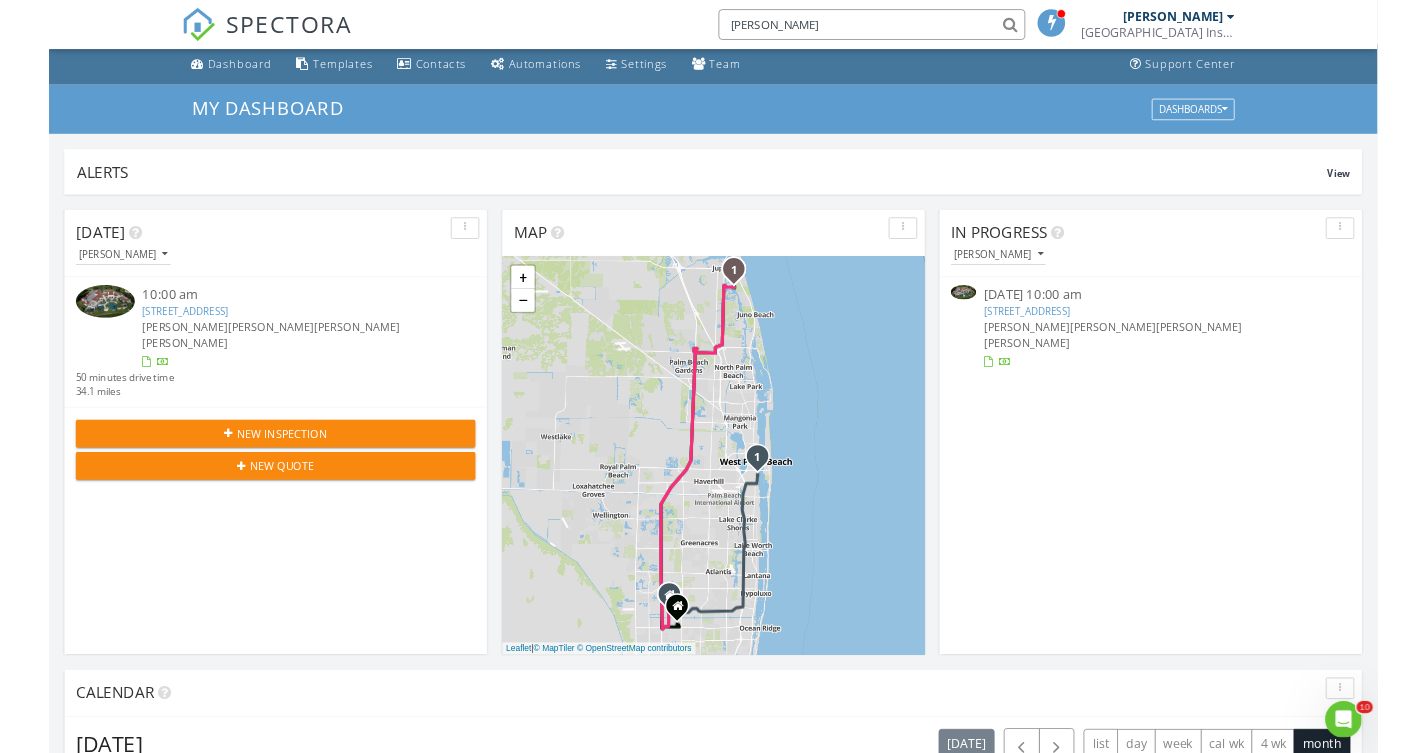 scroll, scrollTop: 0, scrollLeft: 0, axis: both 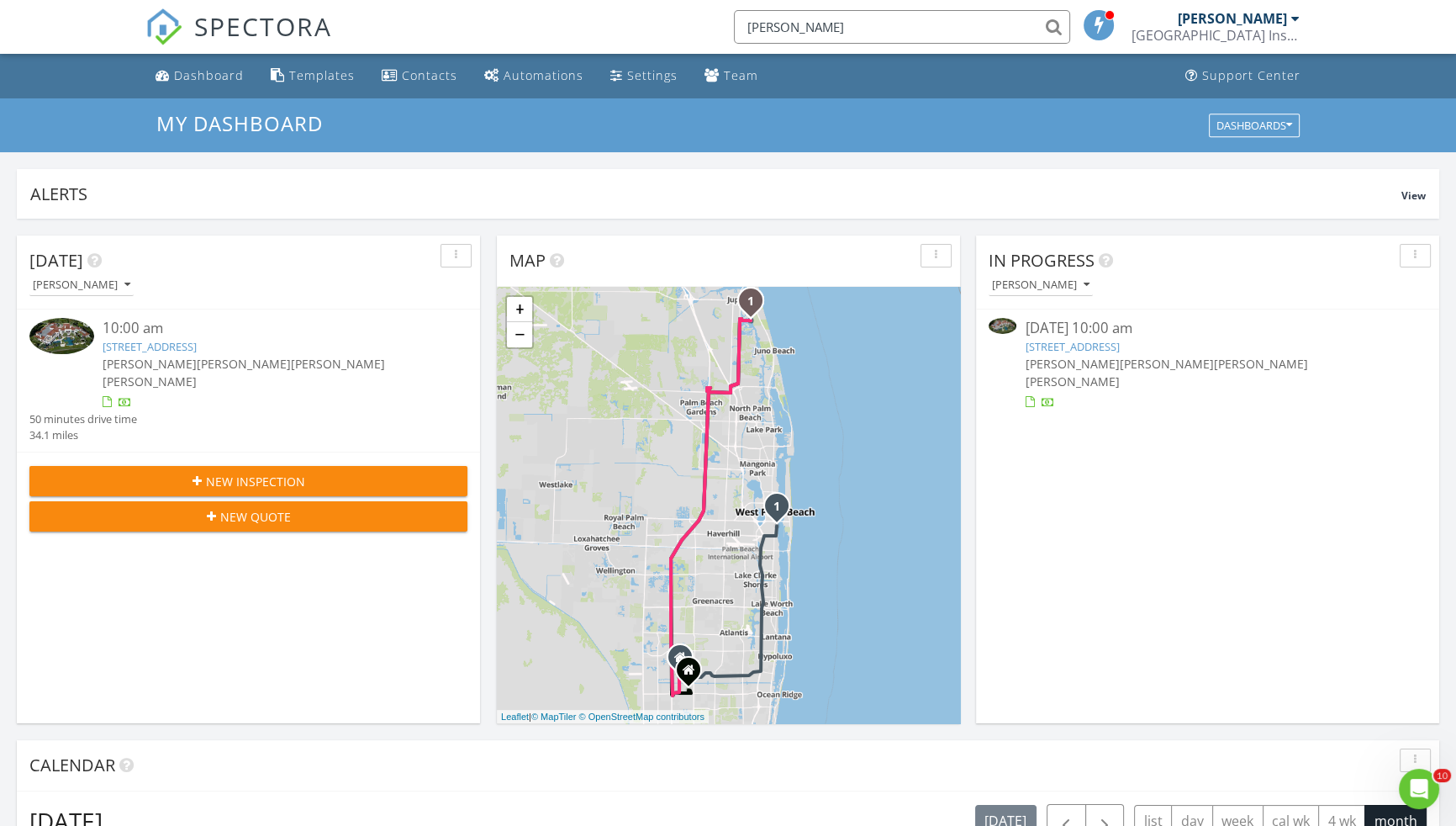 click on "o'connel" at bounding box center [902, 27] 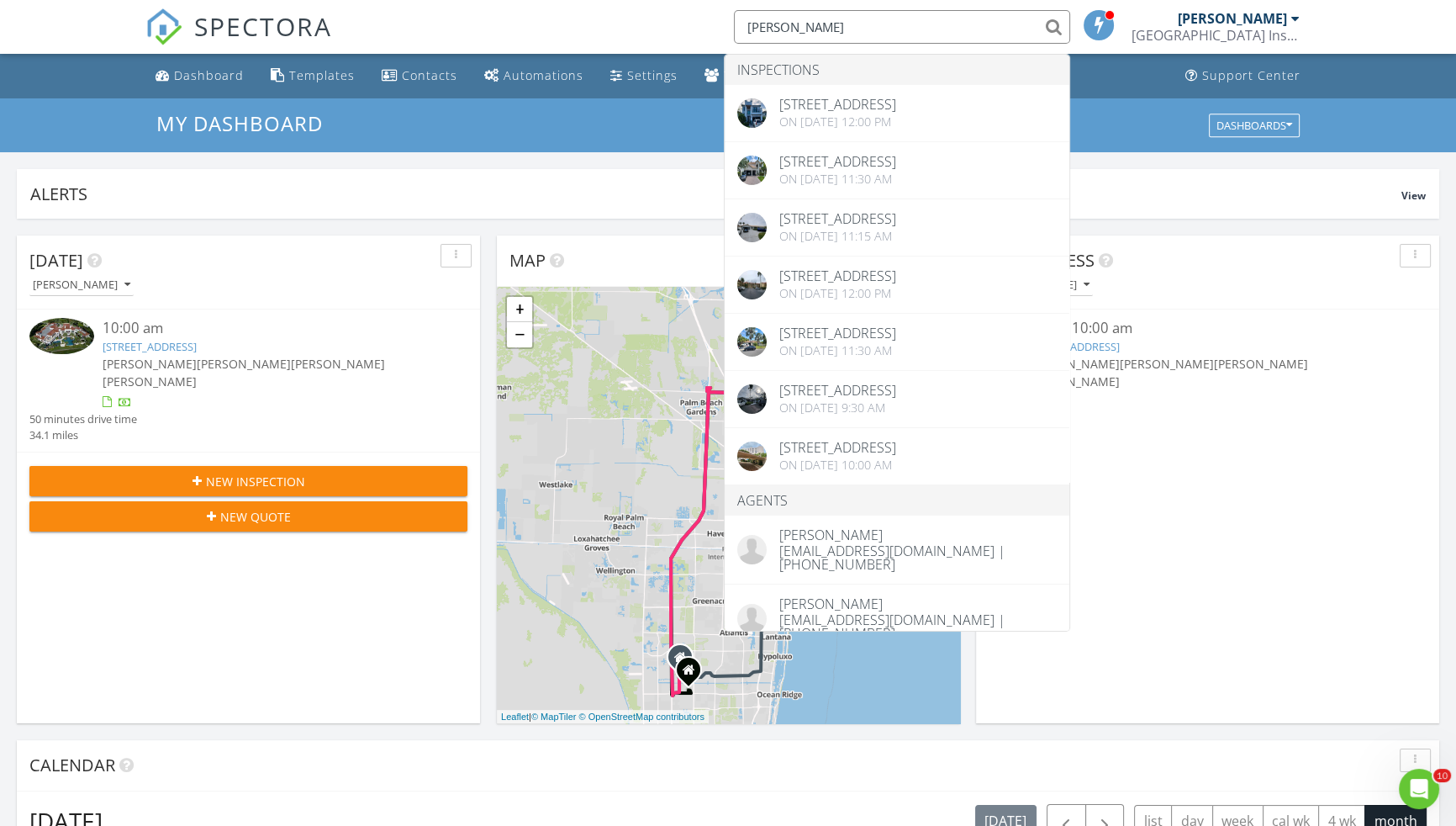 click on "Alerts
View
Company
Inspection
Learn More          No new alerts
You can view
dismissed alerts
if you need
No new alerts
You can view
dismissed alerts
if you need
Today
Joey Caballero
10:00 am
176 Spyglass Ln, Jupiter, FL 33477
Joey Caballero
Danny Ortiz
Stefan Hibbitts
Mariano Hurtado
50 minutes drive time   34.1 miles       New Inspection     New Quote         Map               1 1 1 1 1 + − Florida's Turnpike, Old Dixie Highway 54.9 km, 50 min Head north on Brunswick Circle 500 m Turn left onto Fairway Lakes Drive 90 m Turn left onto Gateway Boulevard 450 m Enter the traffic circle and take the 3rd exit onto Hagen Ranch Road 45 m Exit the traffic circle onto Hagen Ranch Road 600 m 25 m 400 m" at bounding box center (728, 950) 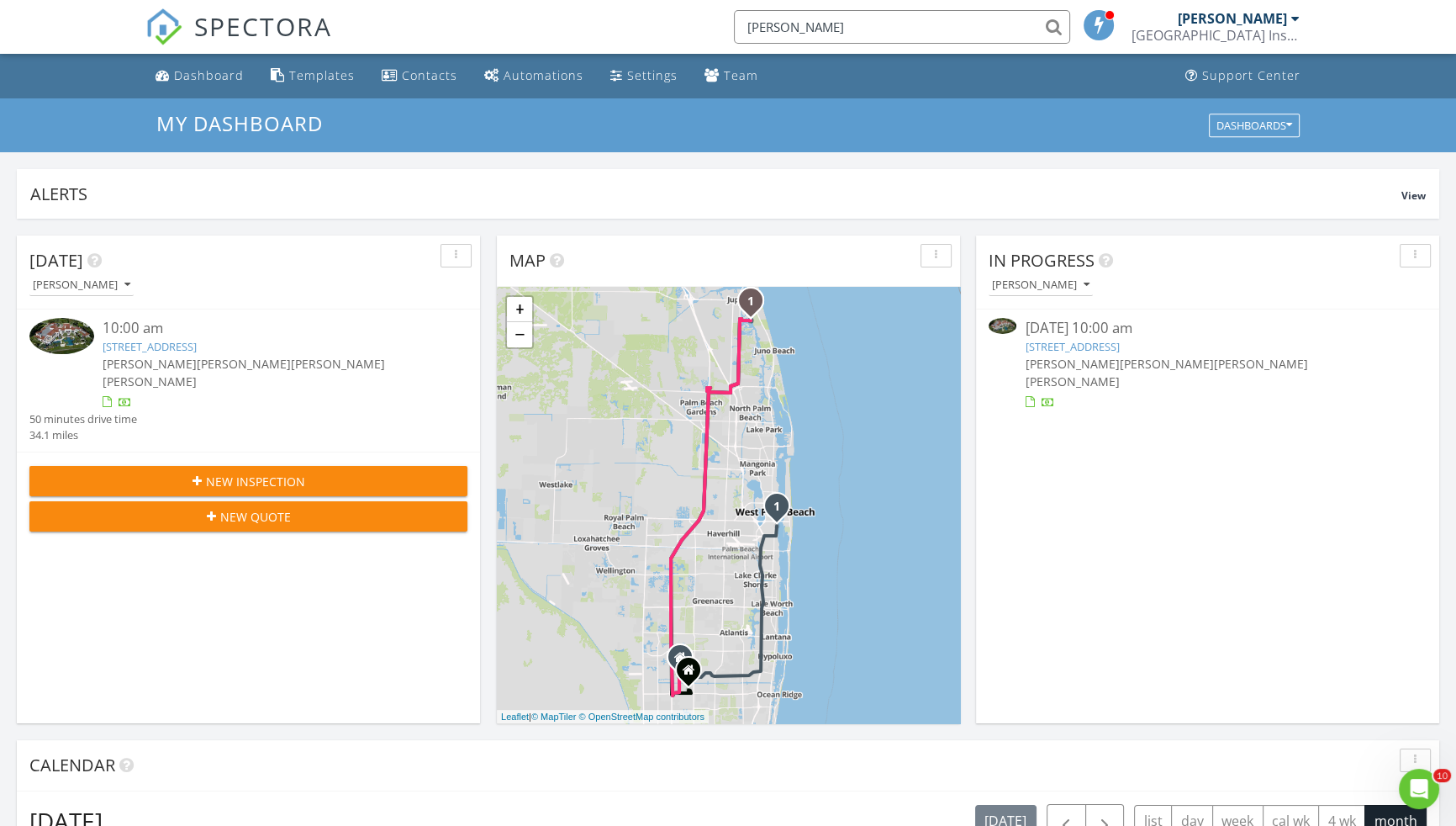 drag, startPoint x: 816, startPoint y: 27, endPoint x: 604, endPoint y: 5, distance: 213.13845 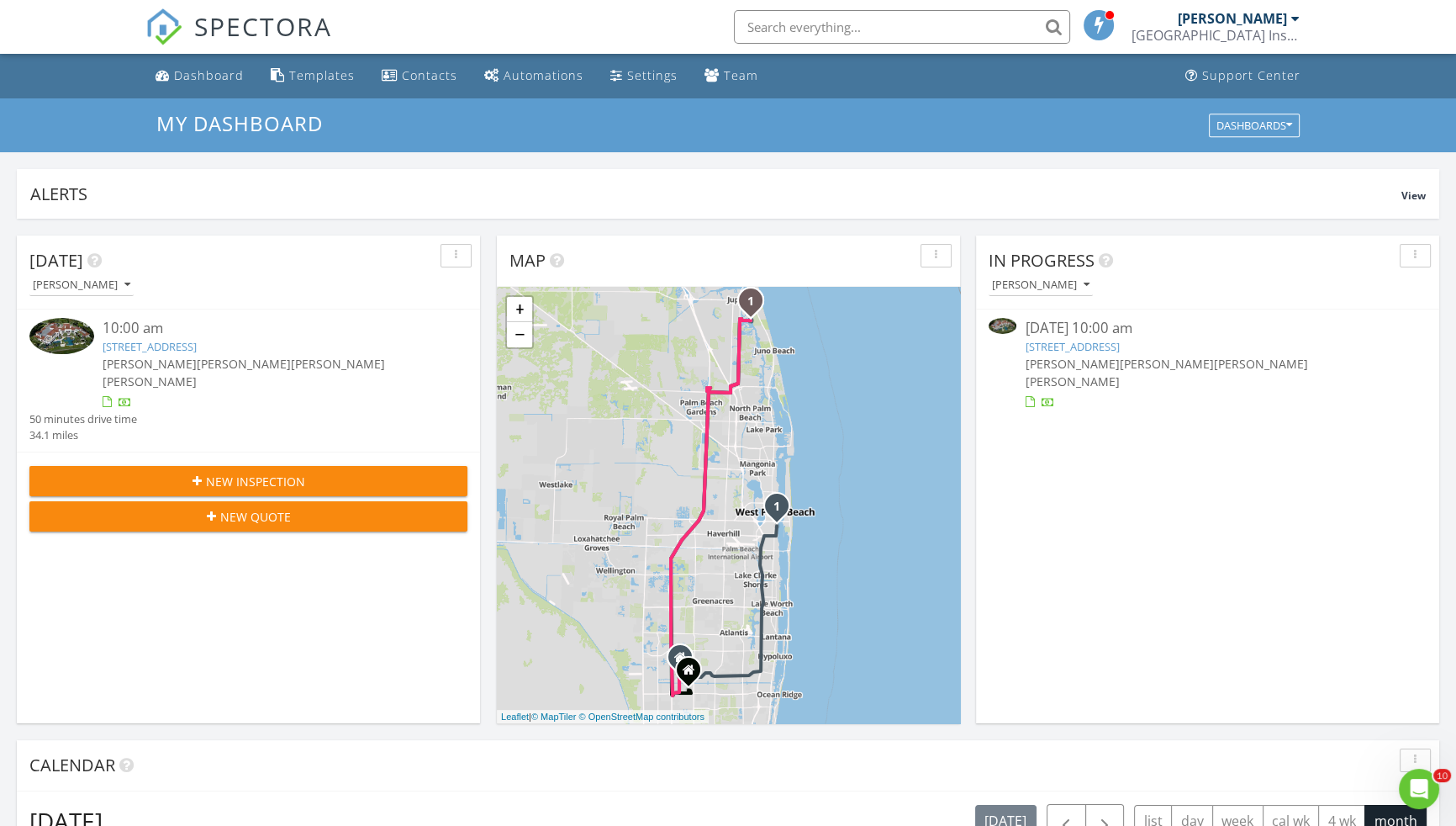 click at bounding box center (902, 27) 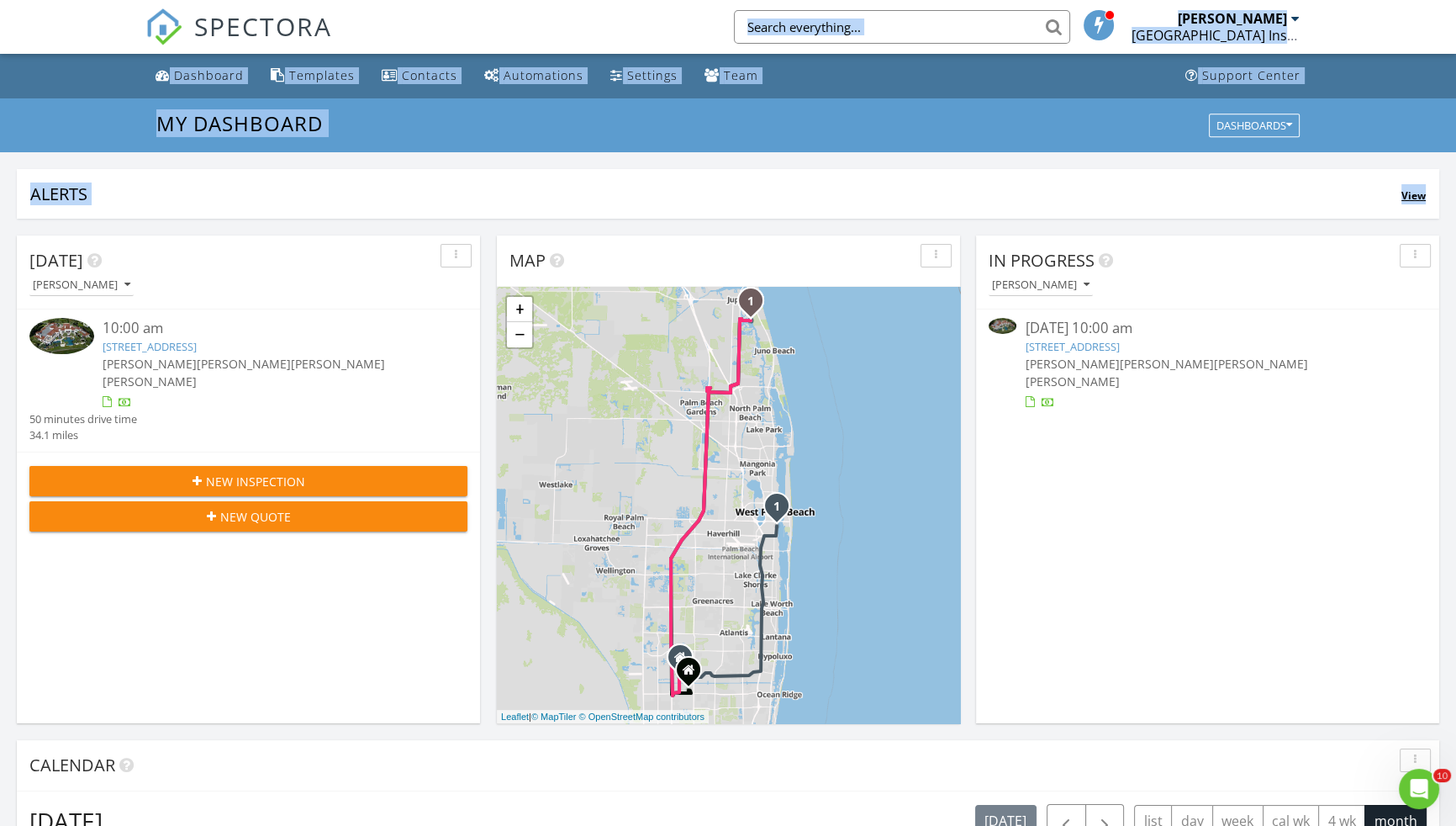 drag, startPoint x: 1404, startPoint y: 6, endPoint x: 1166, endPoint y: 193, distance: 302.67639 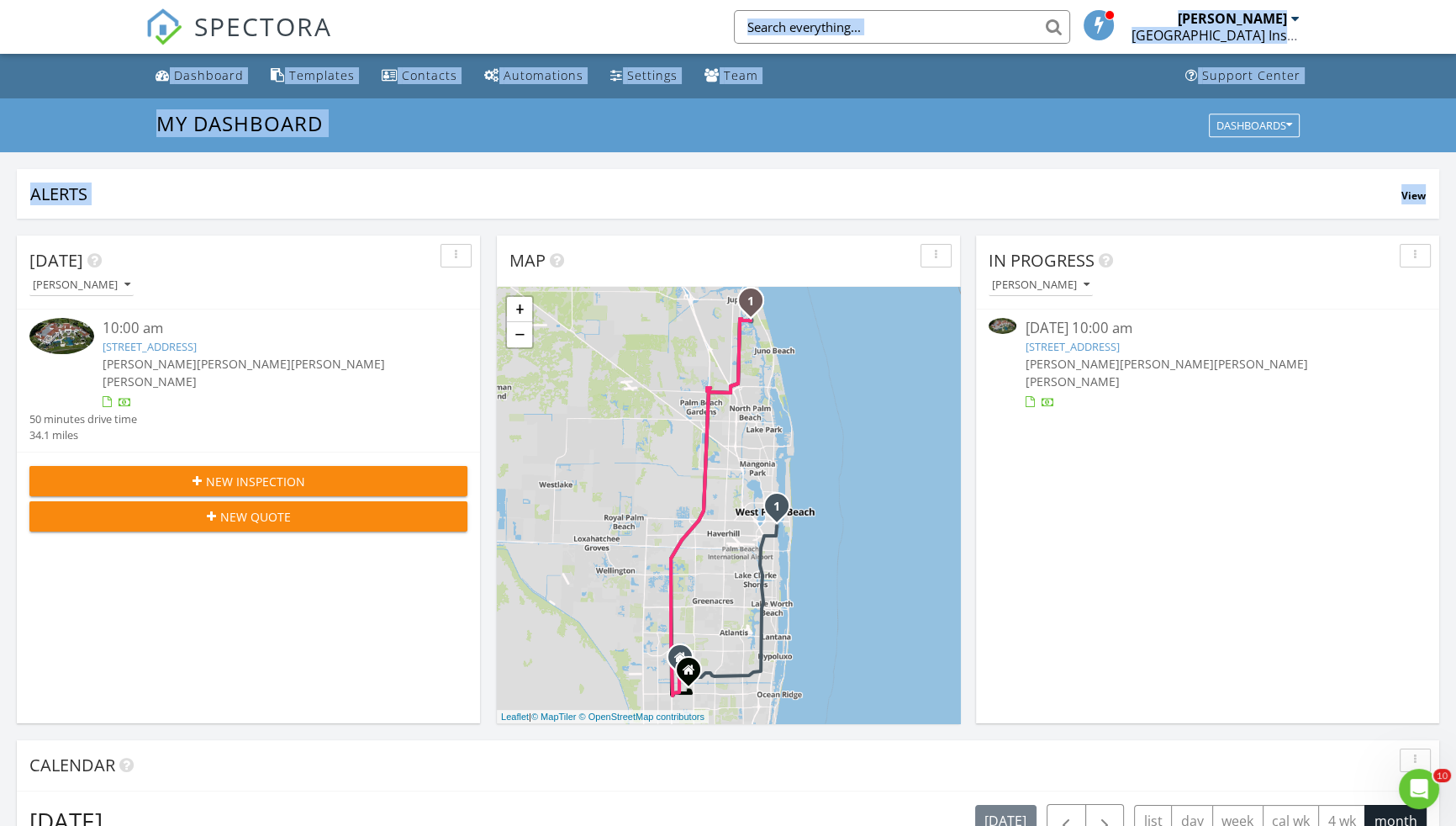 drag, startPoint x: 1302, startPoint y: 65, endPoint x: 1334, endPoint y: 36, distance: 43.185646 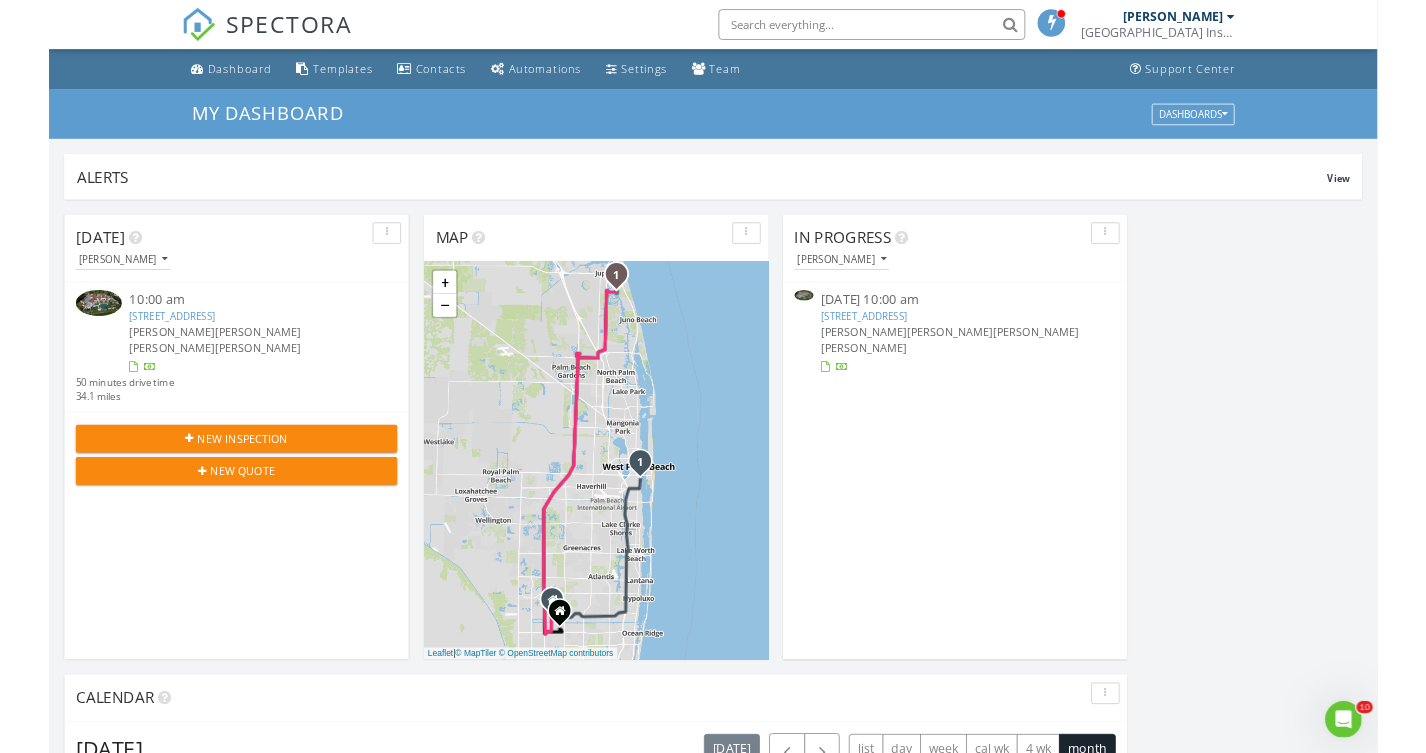 scroll, scrollTop: 1849, scrollLeft: 1455, axis: both 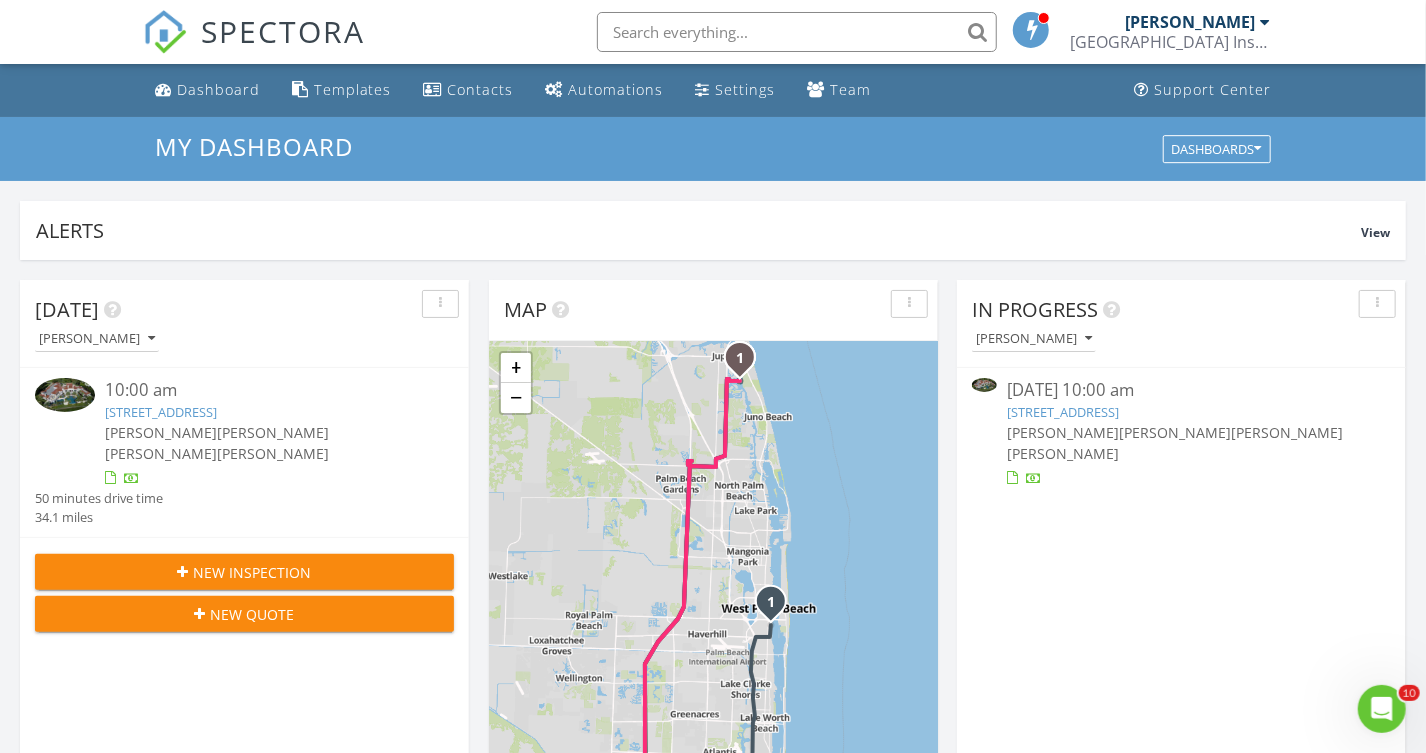 click on "SPECTORA
Joey Caballero
5th Avenue Building Inspections, Inc.
Role:
Inspector
Change Role
Dashboard
New Inspection
Inspections
Calendar
Template Editor
Contacts
Automations
Team
Metrics
Payments
Data Exports
Billing
Reporting
Advanced
Settings
What's New
Sign Out" at bounding box center [713, 32] 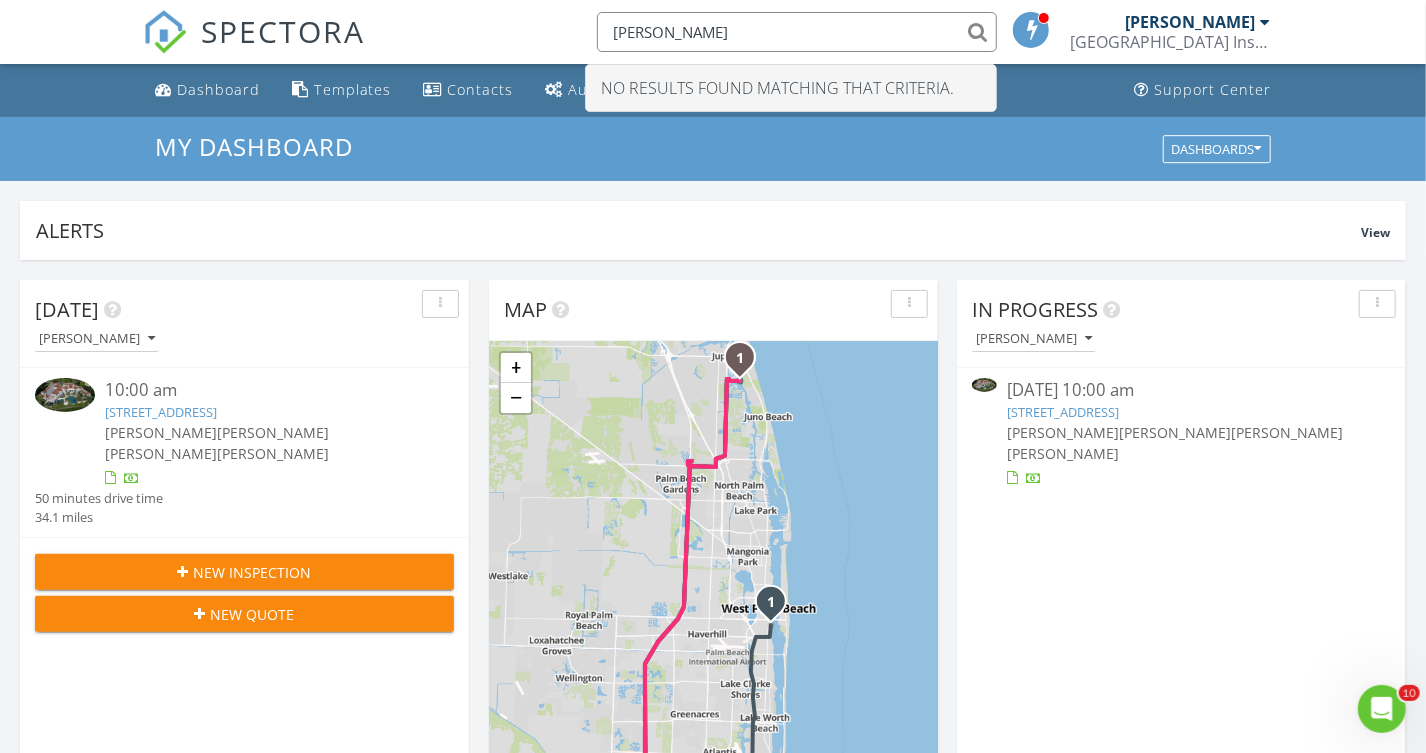 click on "oconnell" at bounding box center (797, 32) 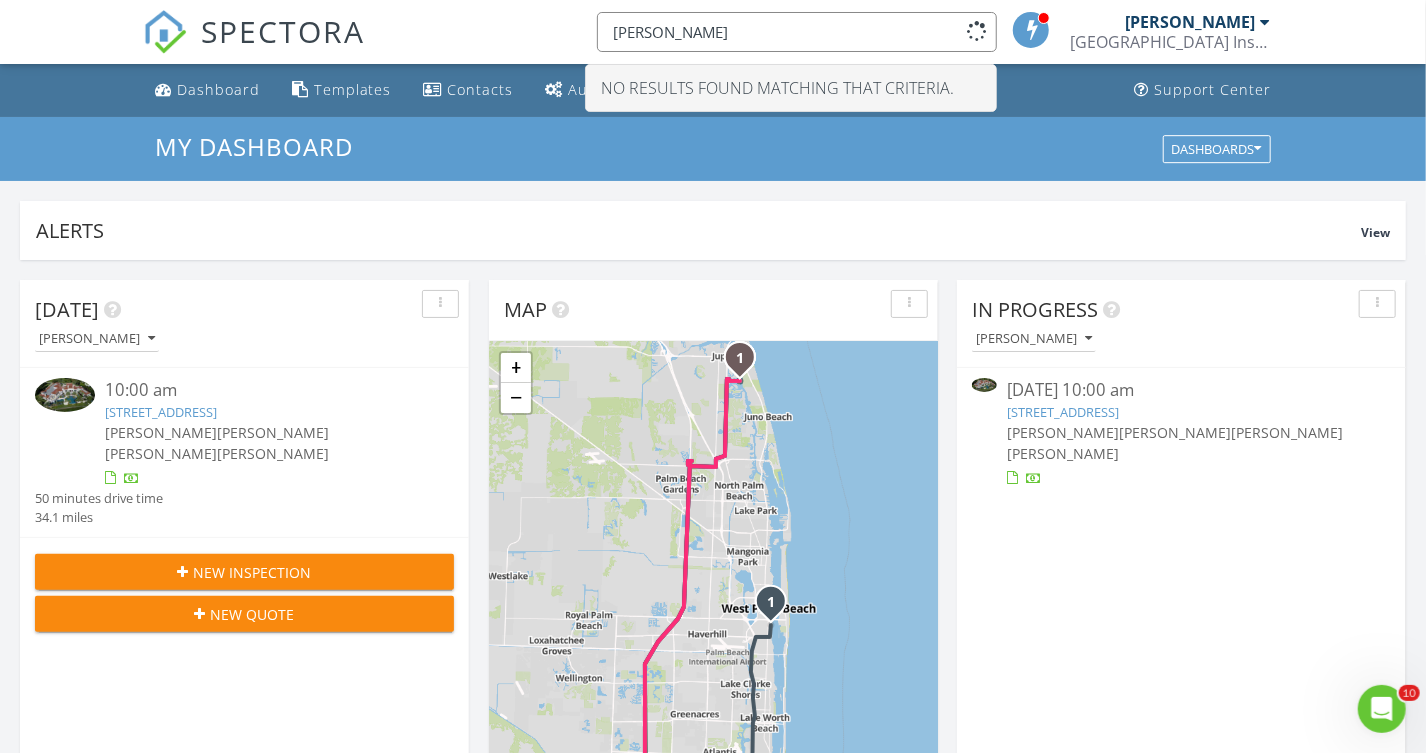 click on "o'connell" at bounding box center (797, 32) 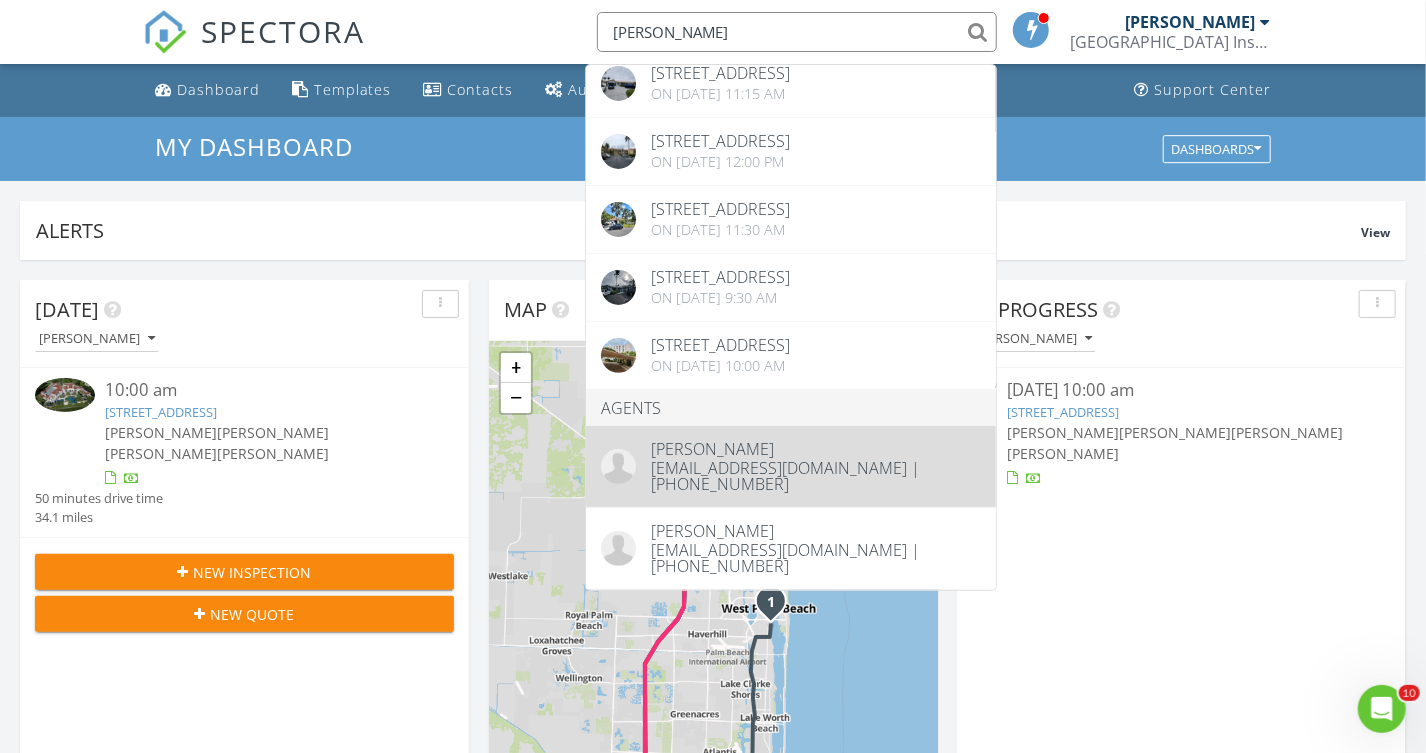 scroll, scrollTop: 312, scrollLeft: 0, axis: vertical 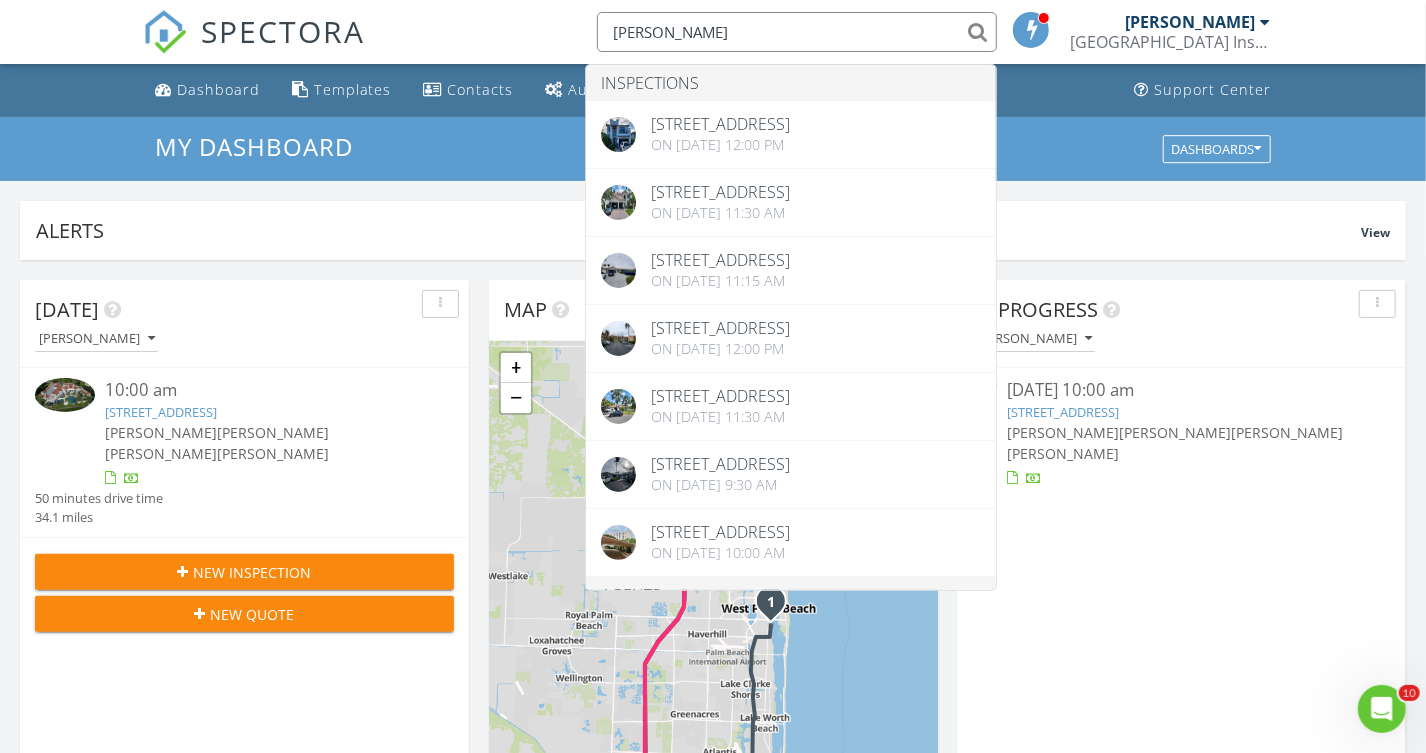 drag, startPoint x: 697, startPoint y: 29, endPoint x: 585, endPoint y: 27, distance: 112.01785 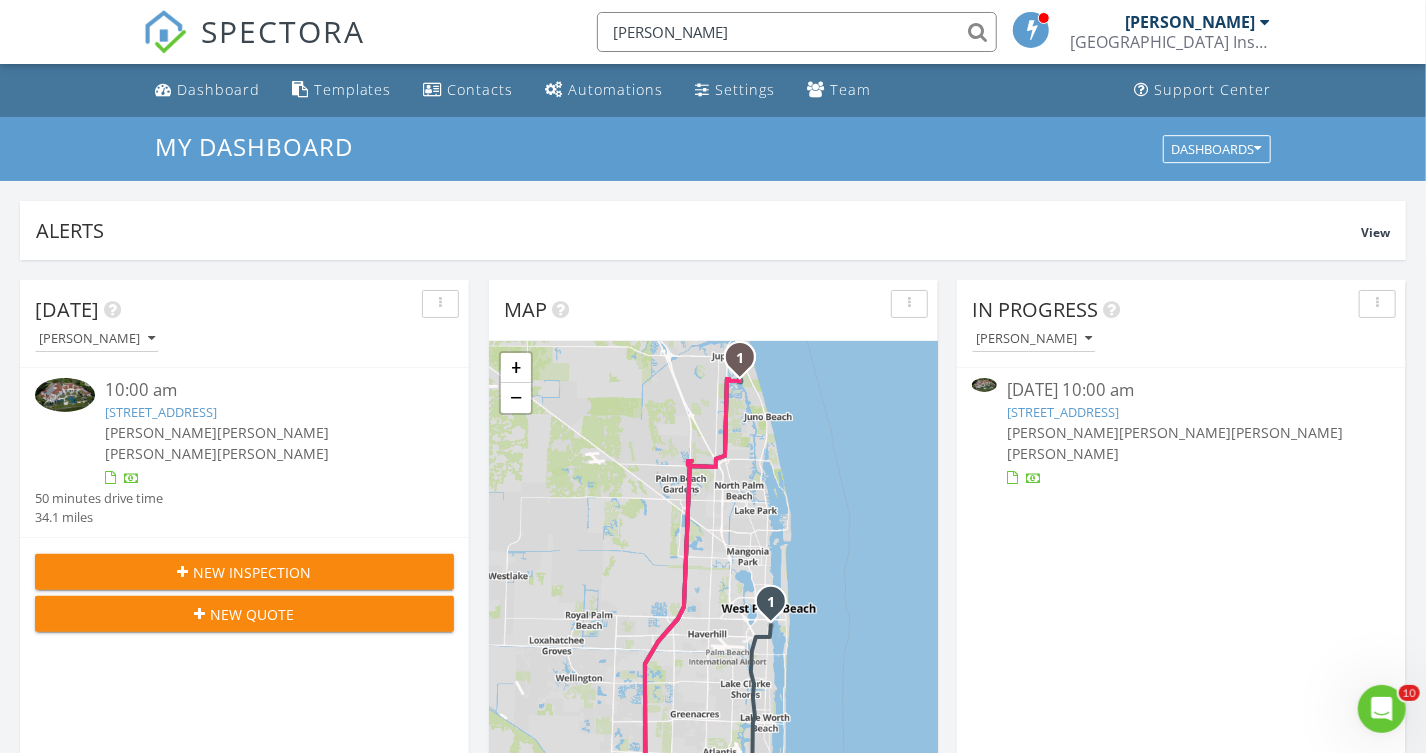 type 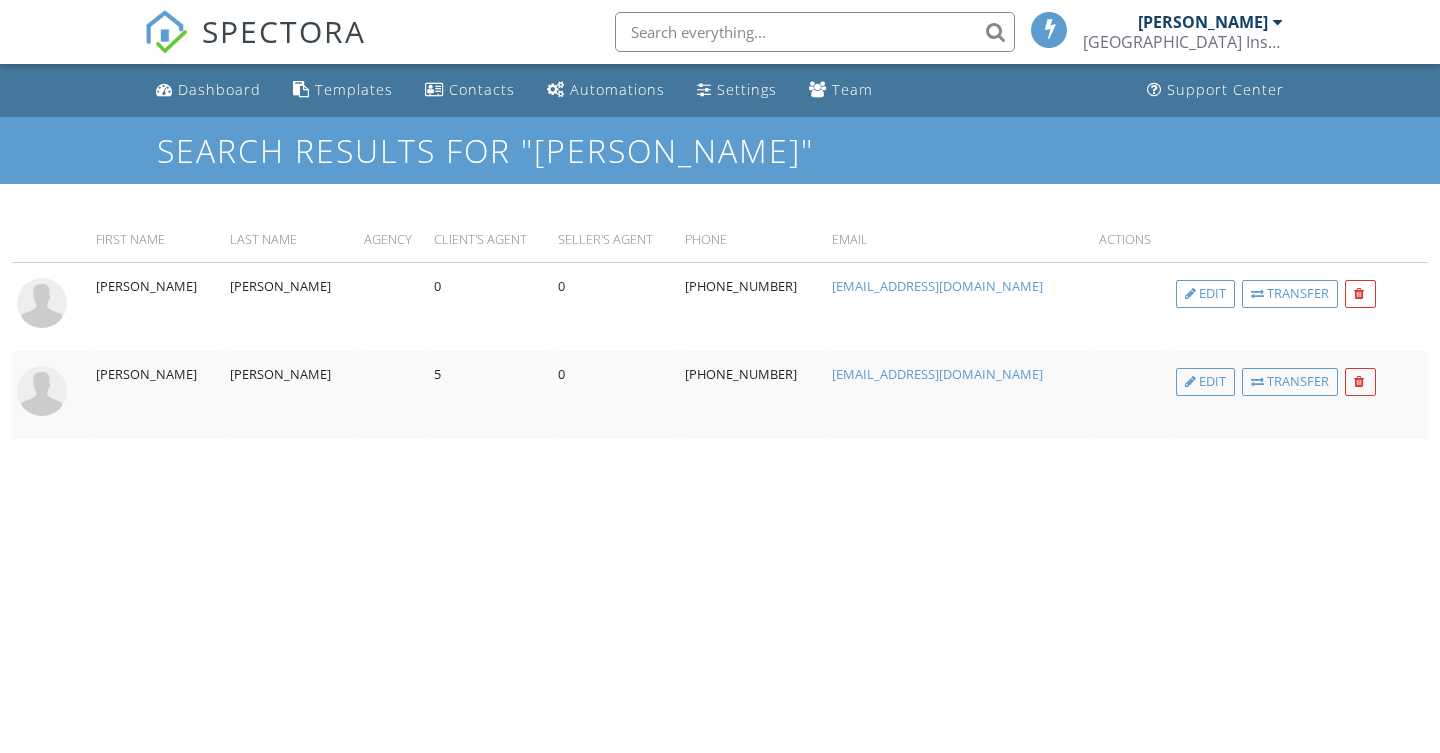 scroll, scrollTop: 0, scrollLeft: 0, axis: both 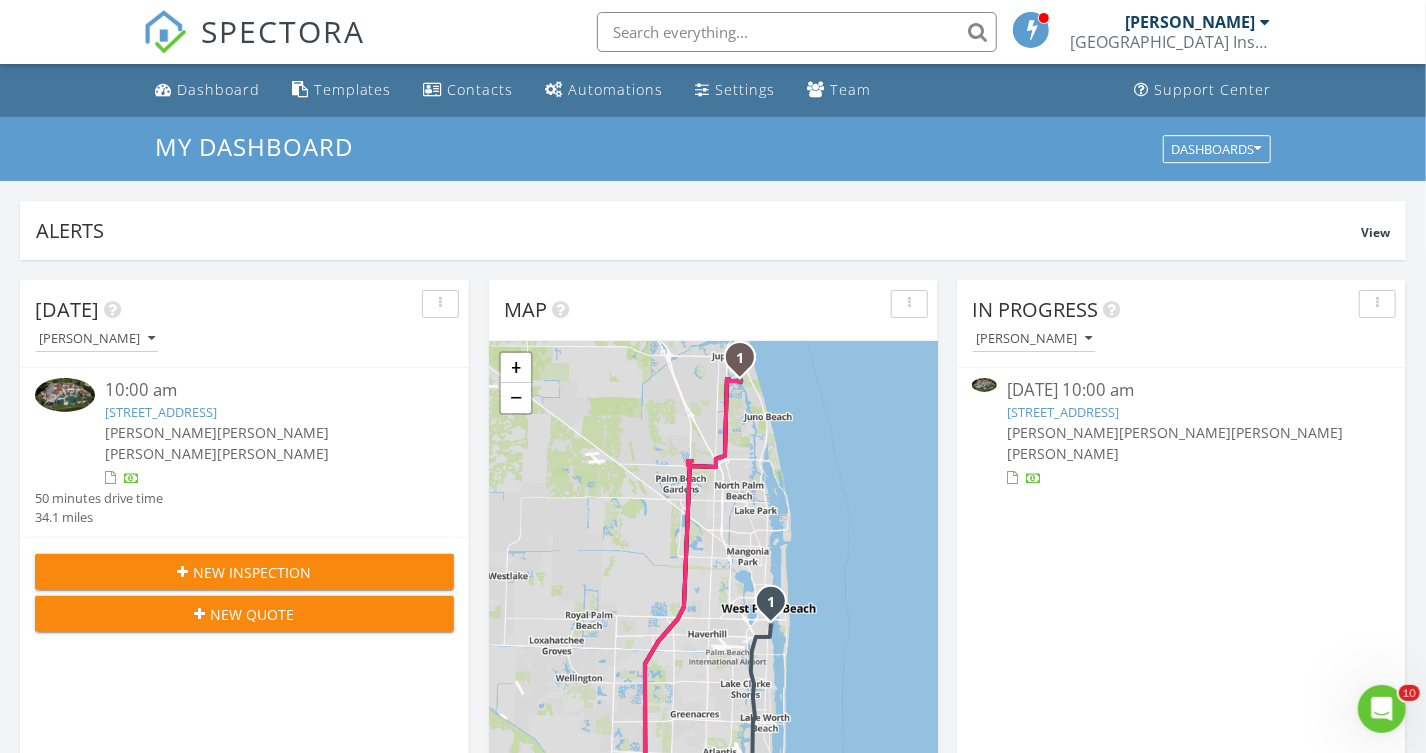 click at bounding box center [797, 32] 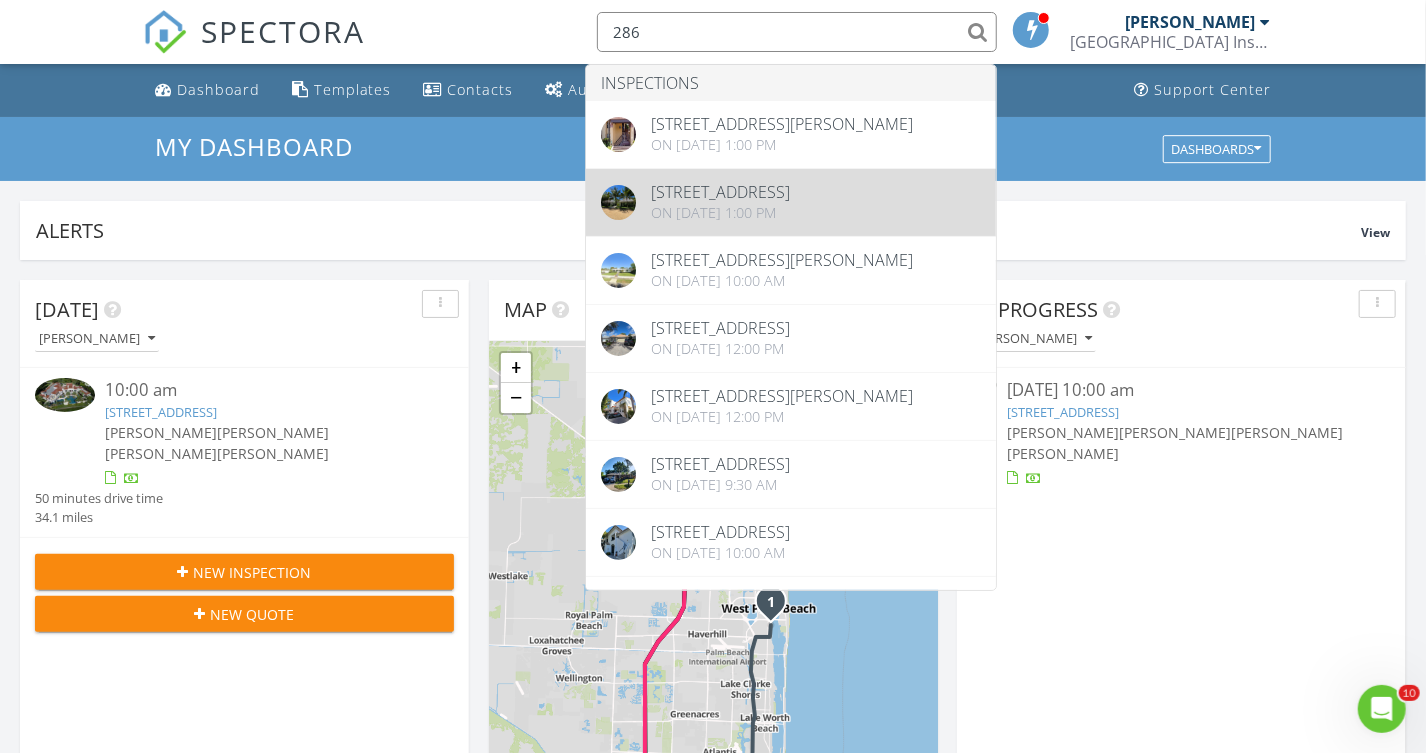 type on "286" 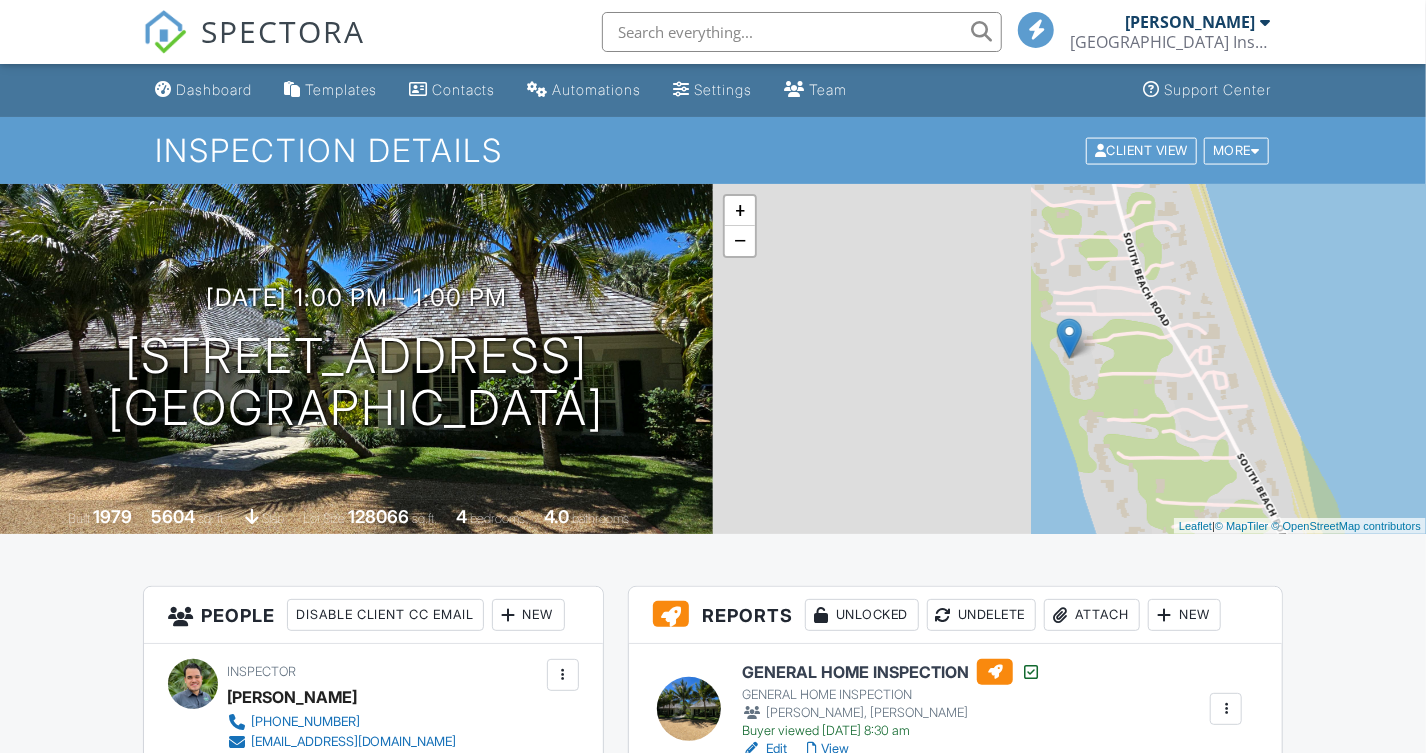 scroll, scrollTop: 181, scrollLeft: 0, axis: vertical 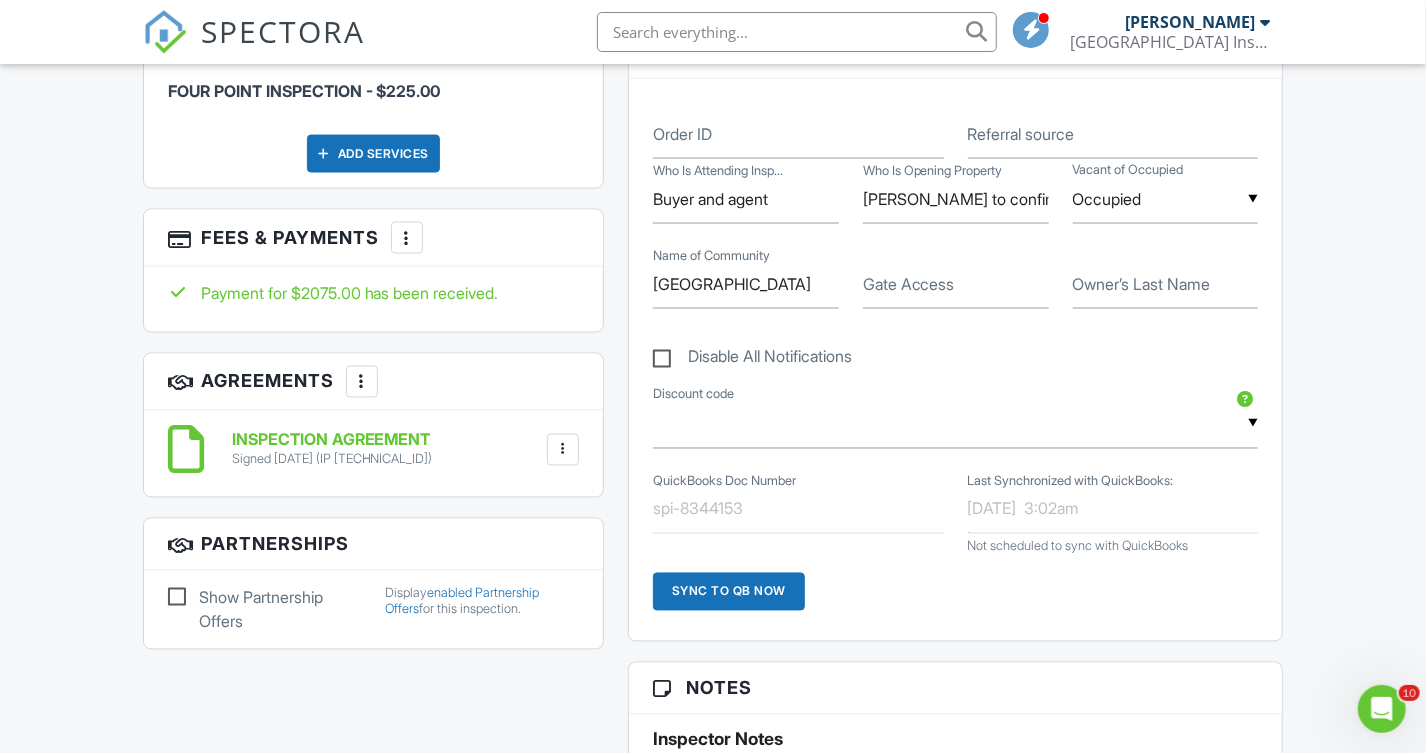 click on "INSPECTION AGREEMENT" at bounding box center (332, 441) 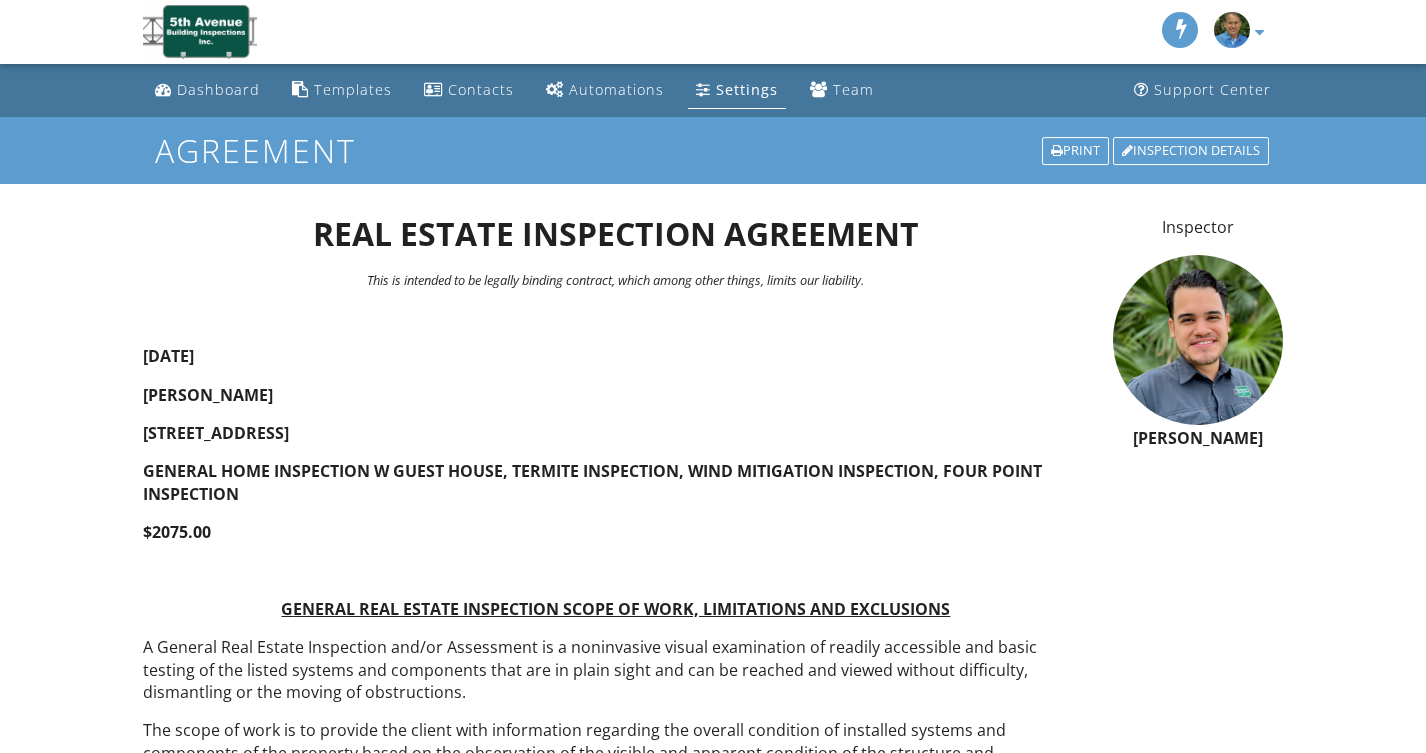 scroll, scrollTop: 0, scrollLeft: 0, axis: both 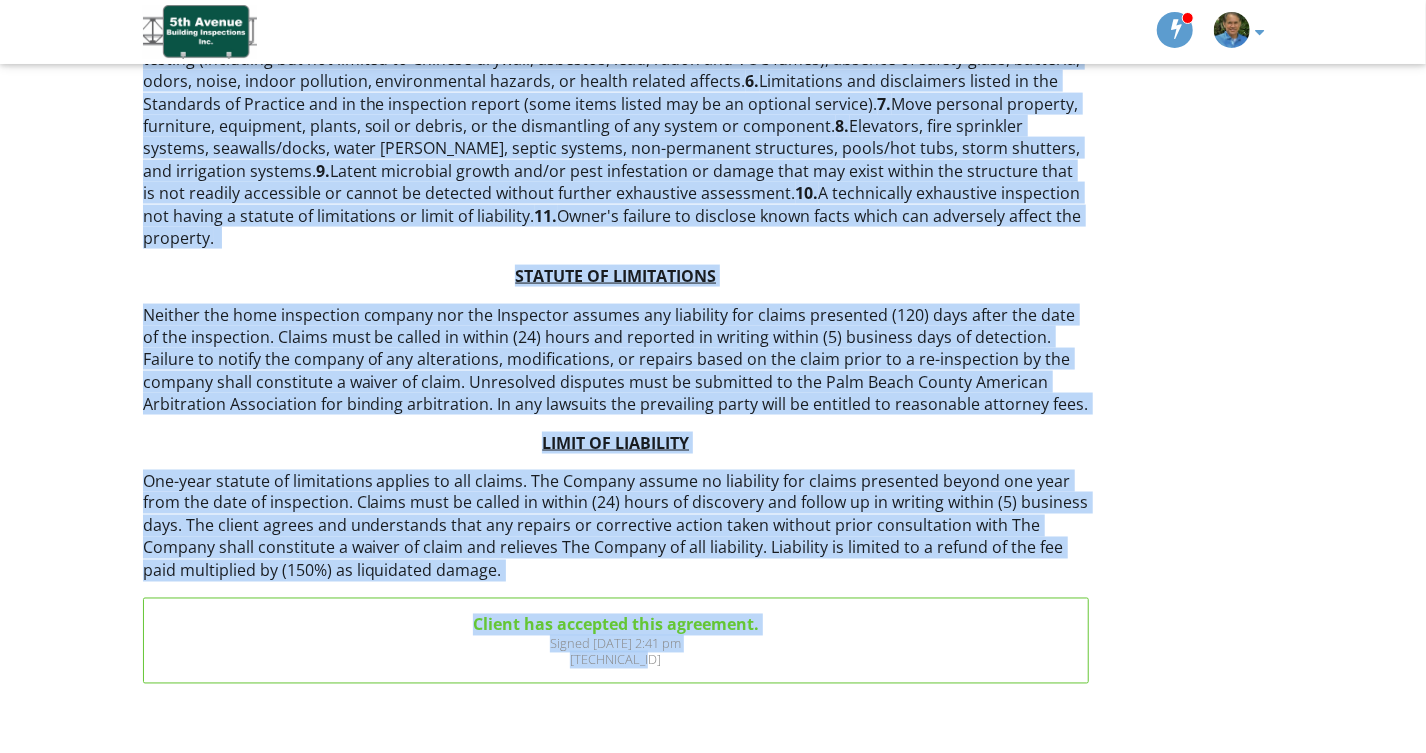 drag, startPoint x: 236, startPoint y: 196, endPoint x: 1028, endPoint y: 827, distance: 1012.6327 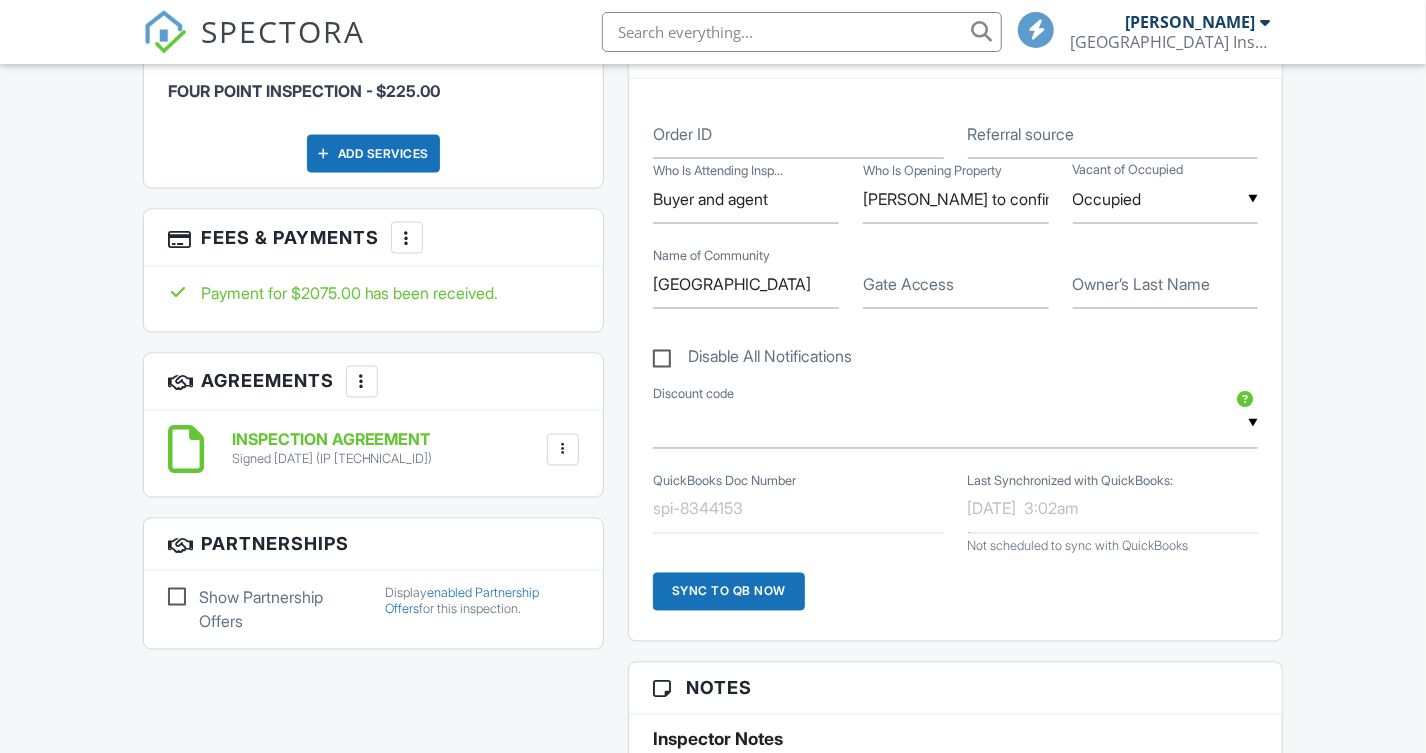 scroll, scrollTop: 1636, scrollLeft: 0, axis: vertical 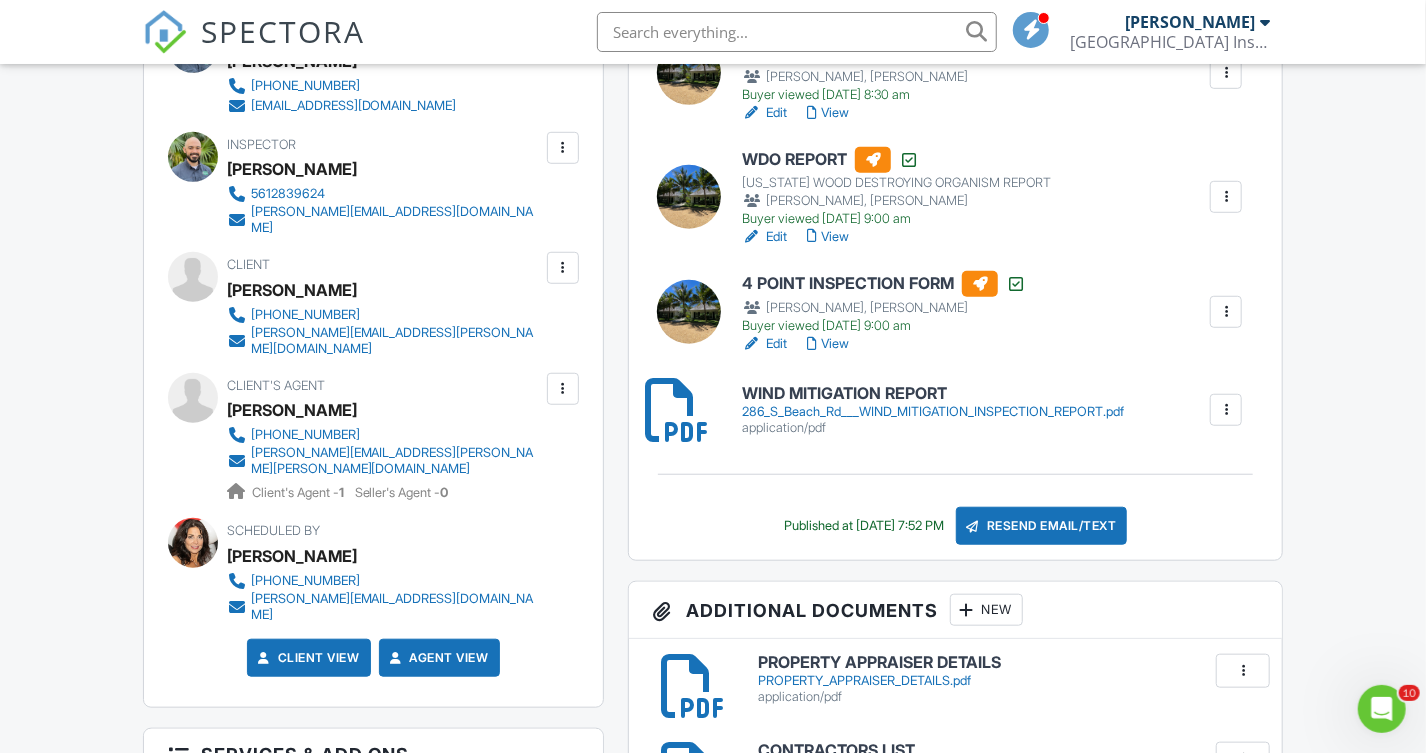click on "Dashboard
Templates
Contacts
Automations
Settings
Team
Support Center
Inspection Details
Client View
More
Property Details
Reschedule
Reorder / Copy
Share
Cancel
[GEOGRAPHIC_DATA]
Print Order
Convert to V9
View Change Log
[DATE]  1:00 pm
- 1:00 pm
[STREET_ADDRESS]
[GEOGRAPHIC_DATA], FL 33455
Built
1979
5604
sq. ft.
slab
Lot Size
128066
sq.ft.
4
bedrooms
4.0
bathrooms
+ − Leaflet  |  © MapTiler   © OpenStreetMap contributors
All emails and texts are disabled for this inspection!
Turn on emails and texts
Turn on and Requeue Notifications
Reports
Unlocked
Undelete
Attach
New
GENERAL HOME INSPECTION
GENERAL HOME INSPECTION" at bounding box center (713, 1504) 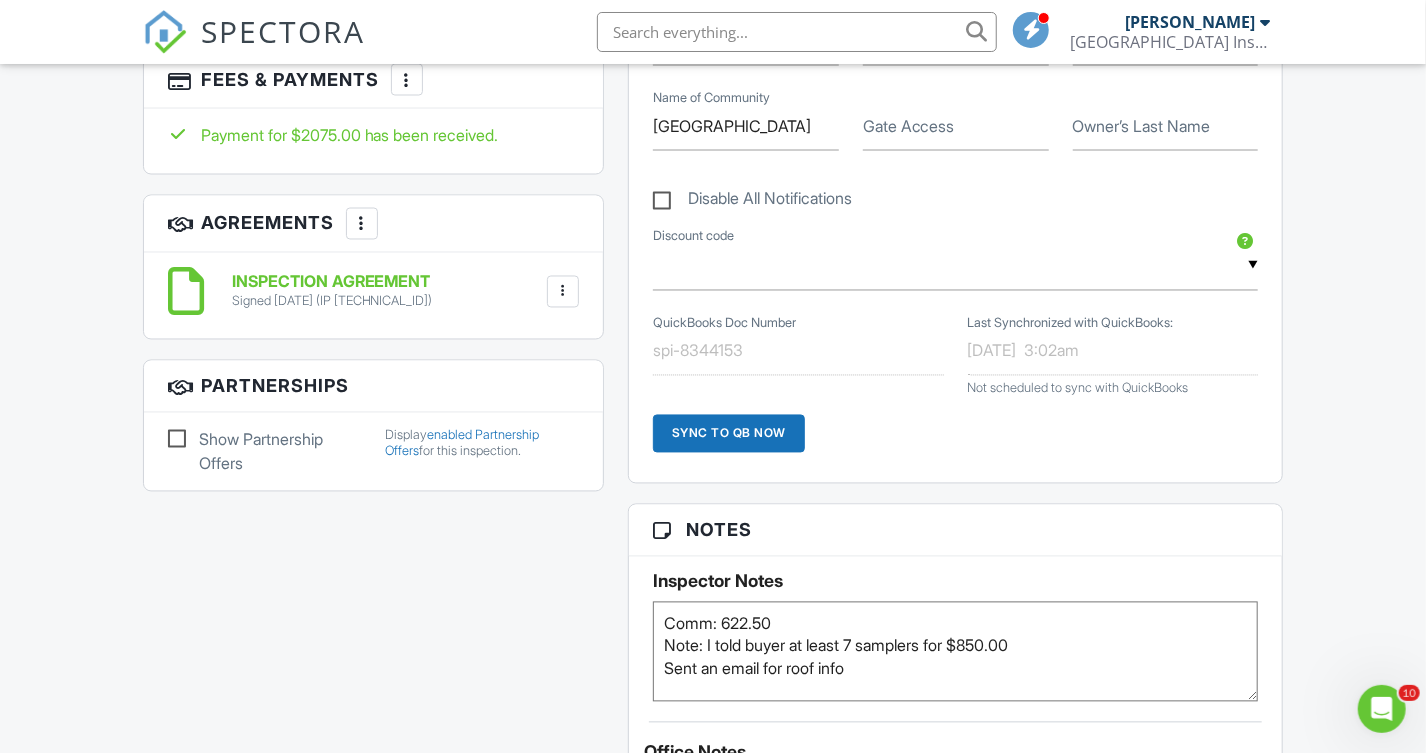 scroll, scrollTop: 1909, scrollLeft: 0, axis: vertical 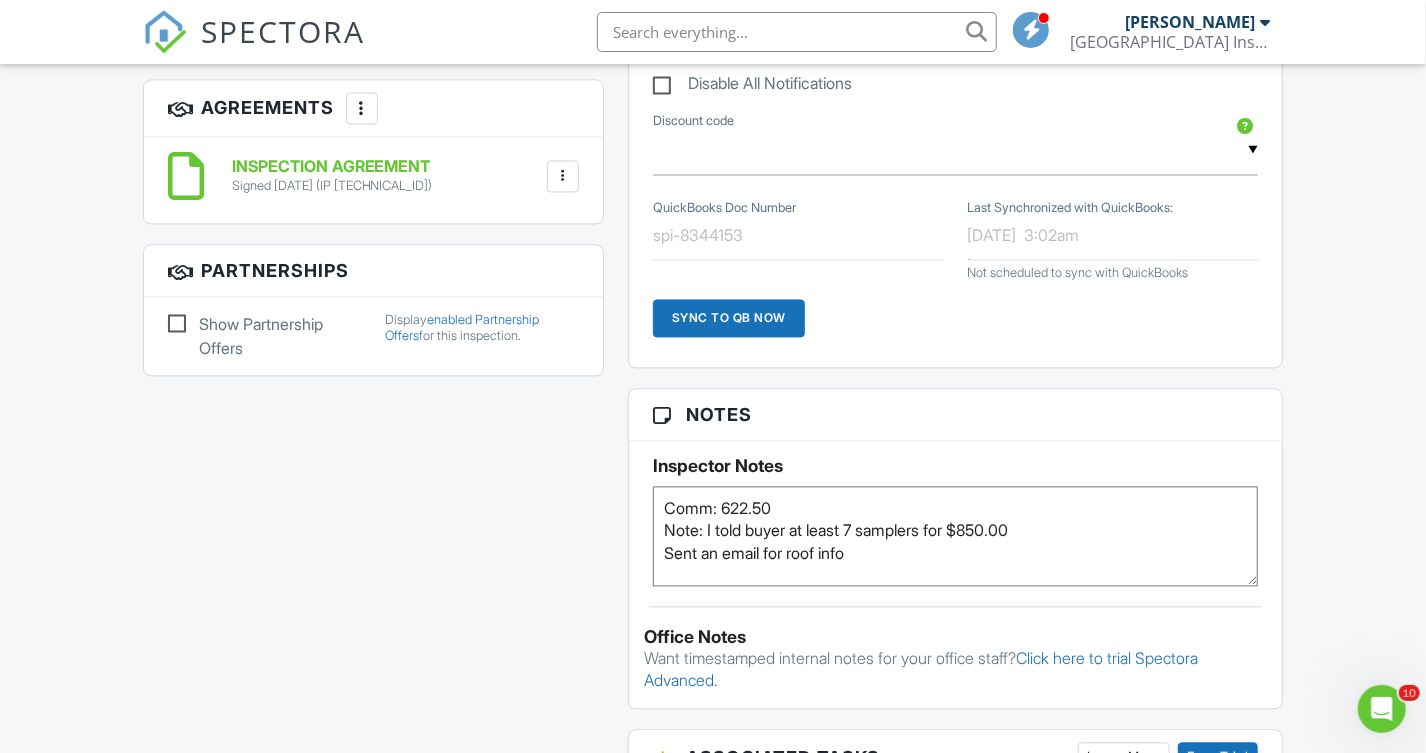 click on "Dashboard
Templates
Contacts
Automations
Settings
Team
Support Center
Inspection Details
Client View
More
Property Details
Reschedule
Reorder / Copy
Share
Cancel
[GEOGRAPHIC_DATA]
Print Order
Convert to V9
View Change Log
[DATE]  1:00 pm
- 1:00 pm
[STREET_ADDRESS]
[GEOGRAPHIC_DATA], FL 33455
Built
1979
5604
sq. ft.
slab
Lot Size
128066
sq.ft.
4
bedrooms
4.0
bathrooms
+ − Leaflet  |  © MapTiler   © OpenStreetMap contributors
All emails and texts are disabled for this inspection!
Turn on emails and texts
Turn on and Requeue Notifications
Reports
Unlocked
Undelete
Attach
New
GENERAL HOME INSPECTION
GENERAL HOME INSPECTION" at bounding box center [713, 231] 